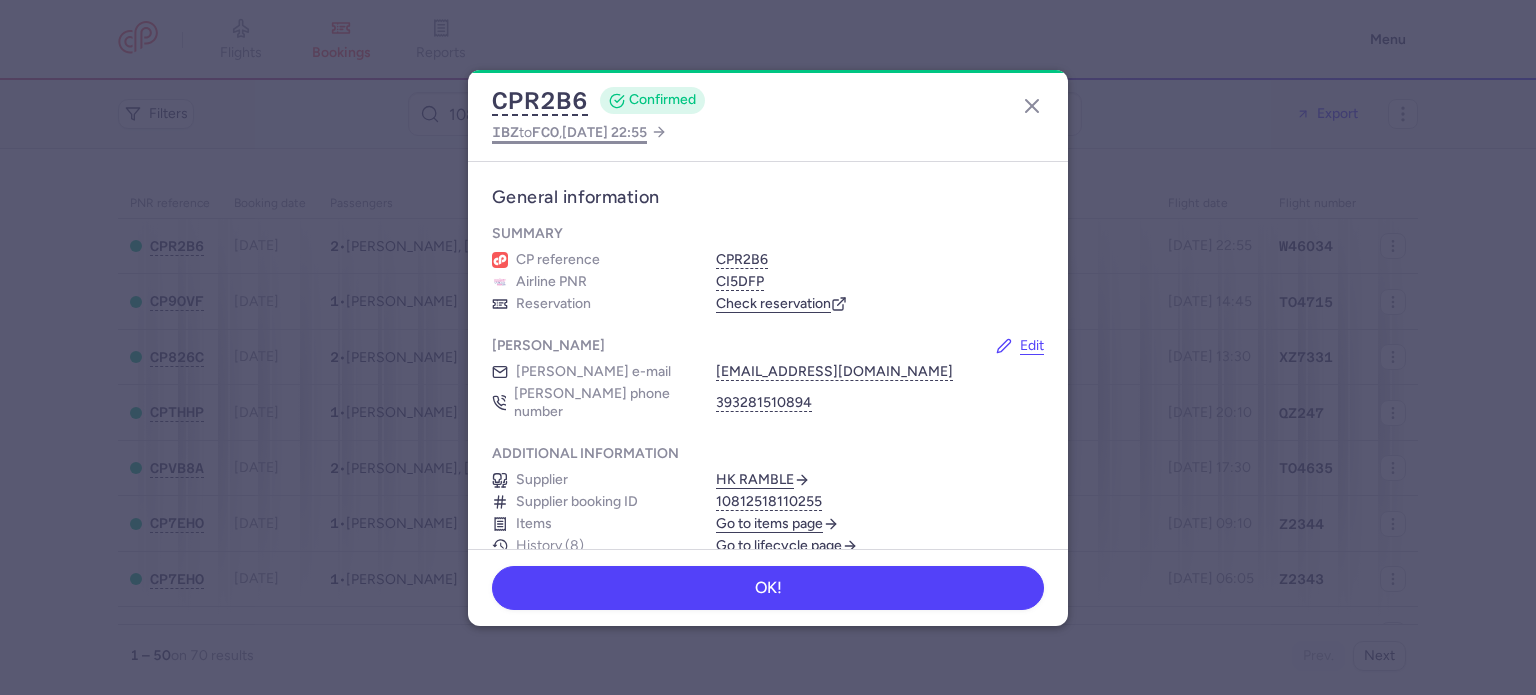 scroll, scrollTop: 0, scrollLeft: 0, axis: both 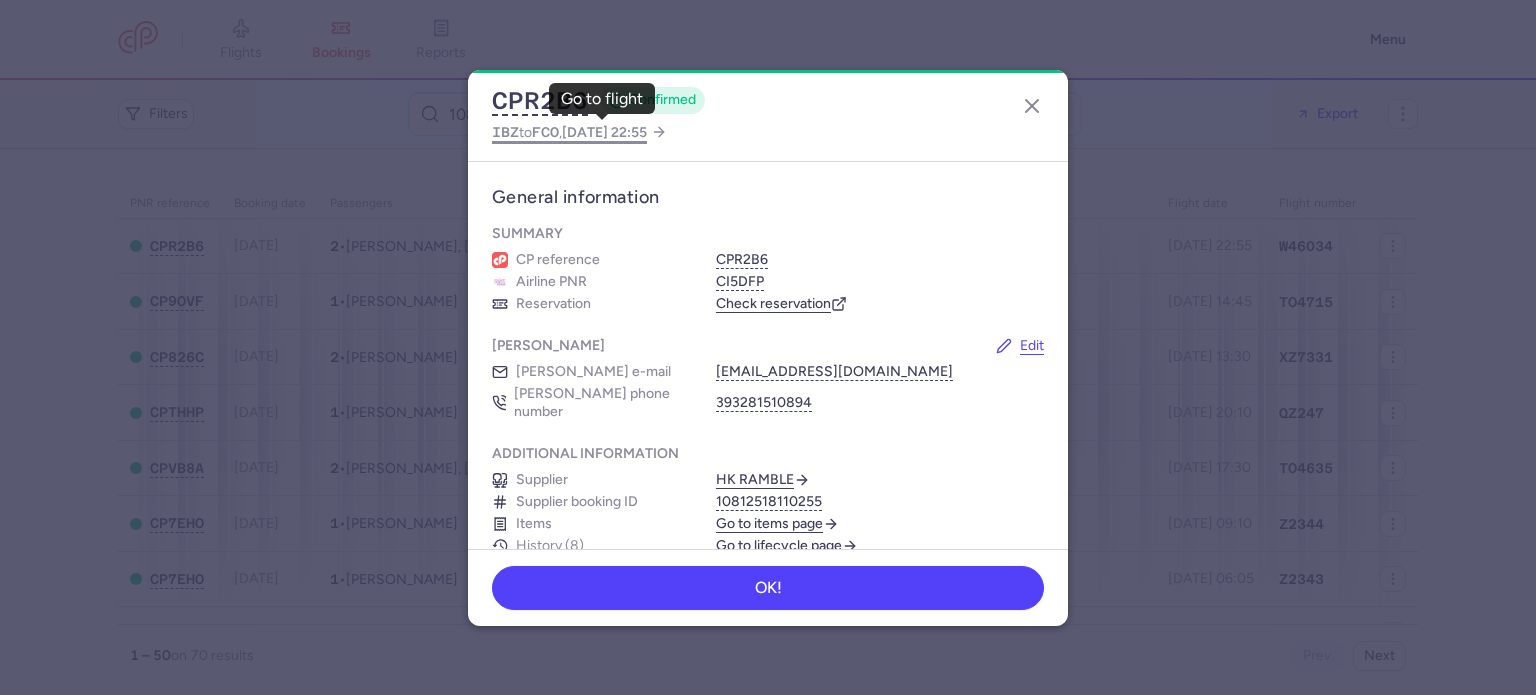 click on "FCO" at bounding box center [545, 132] 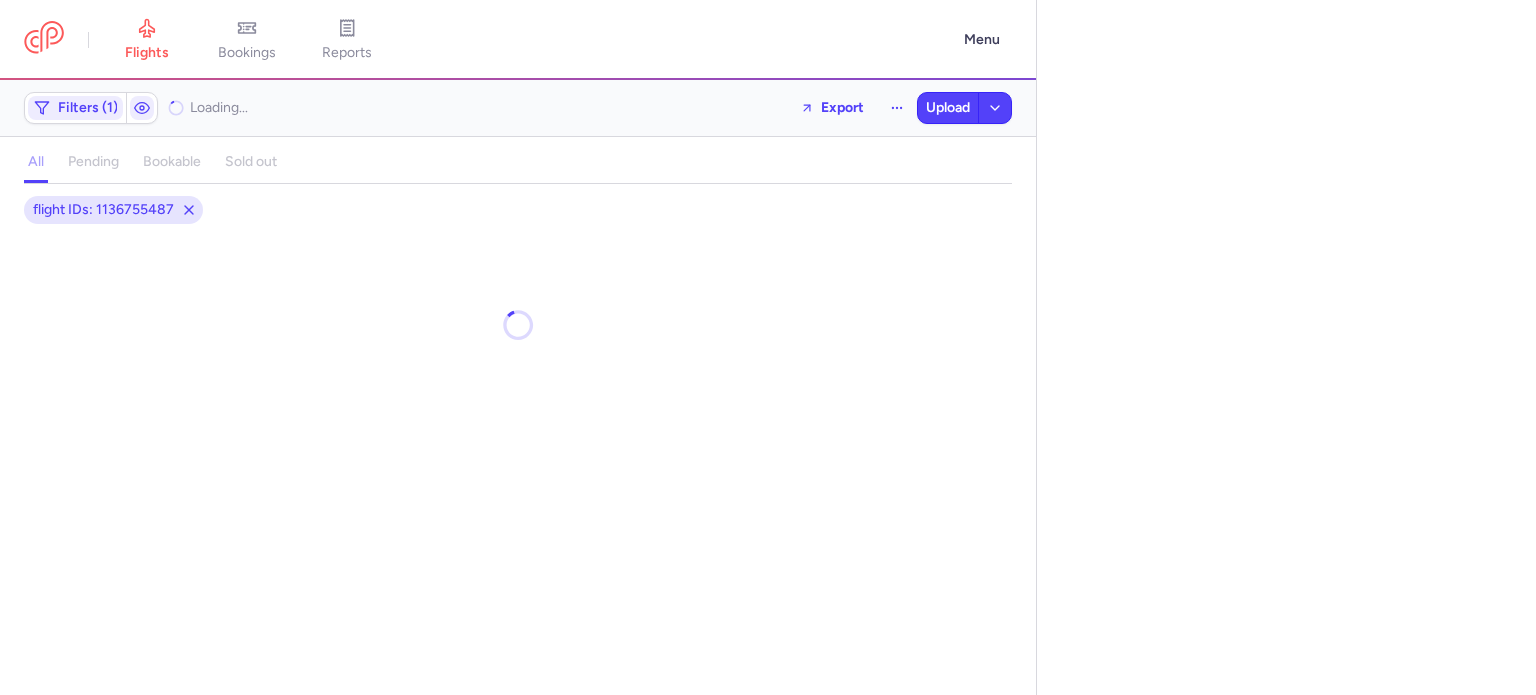 select on "days" 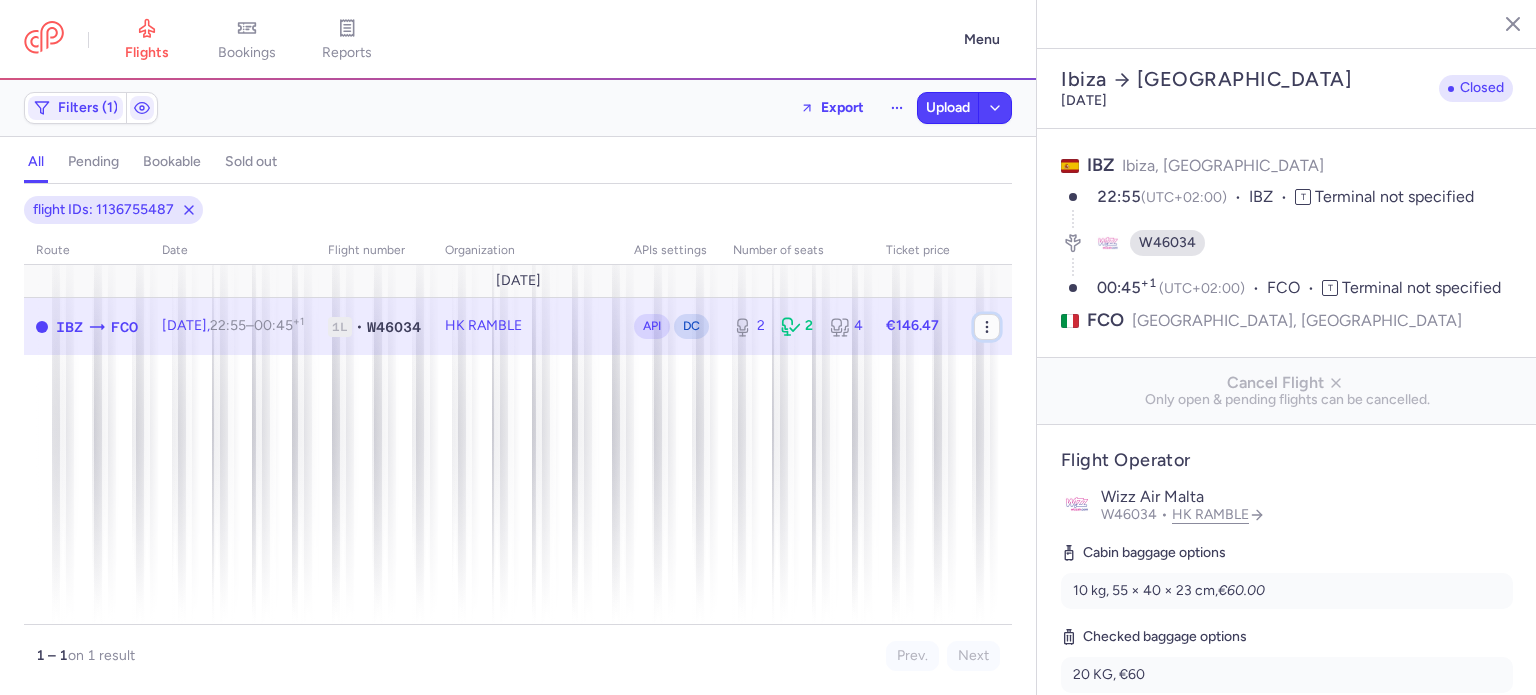 click 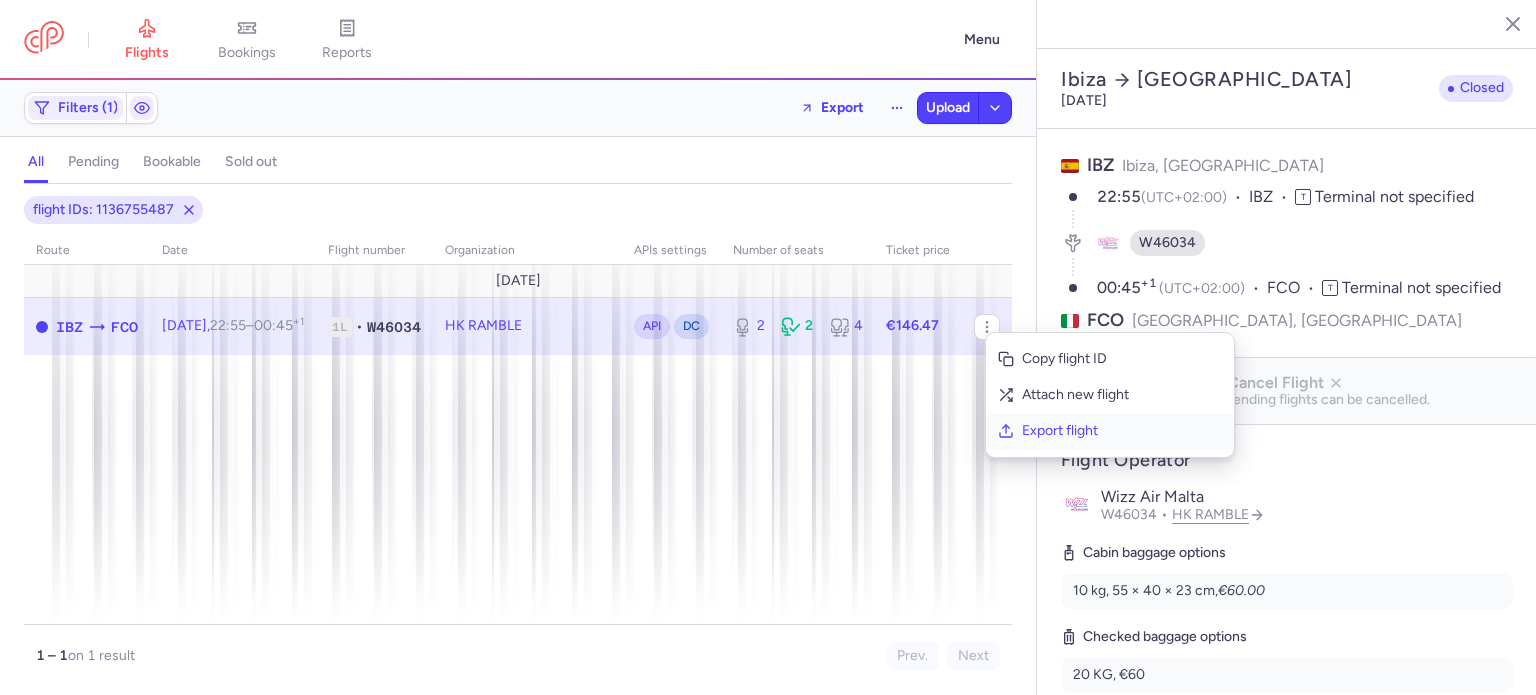click on "Export flight" at bounding box center [1122, 431] 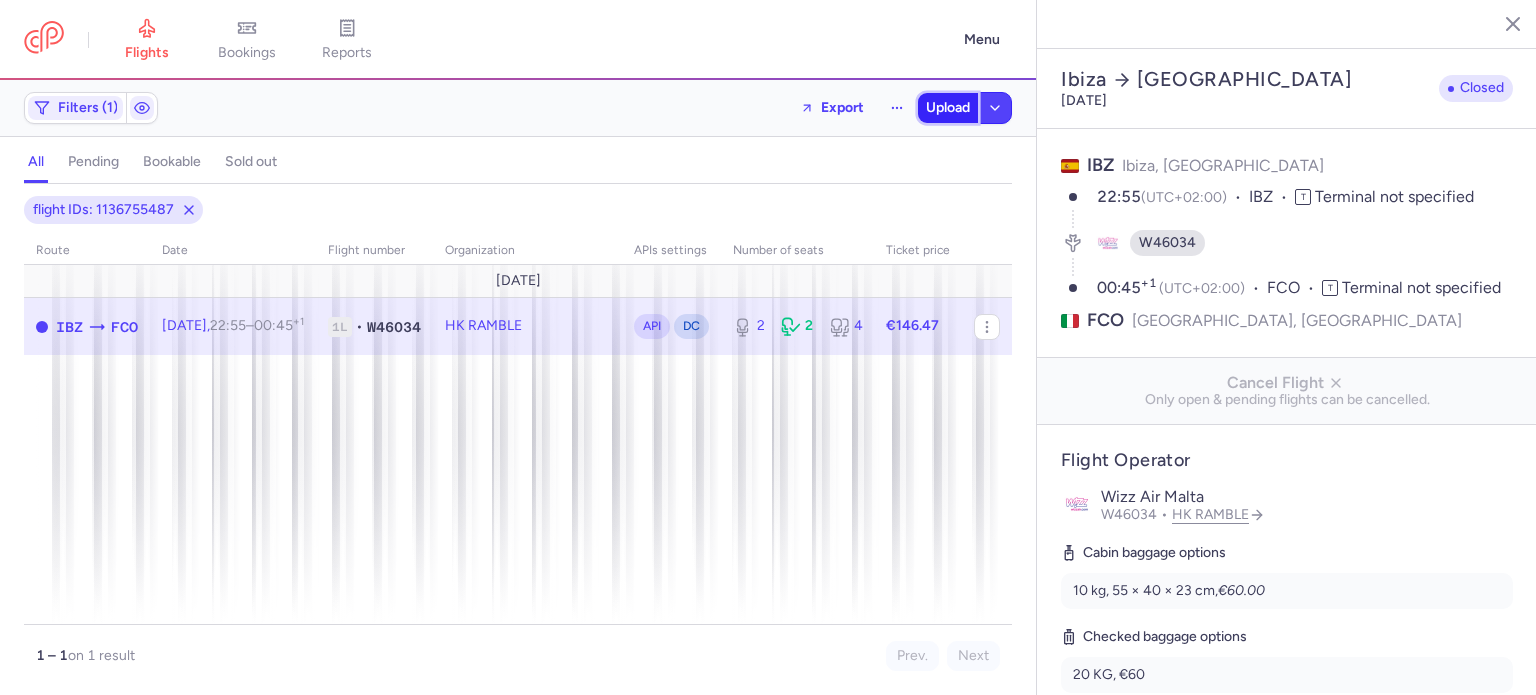 click on "Upload" at bounding box center [948, 108] 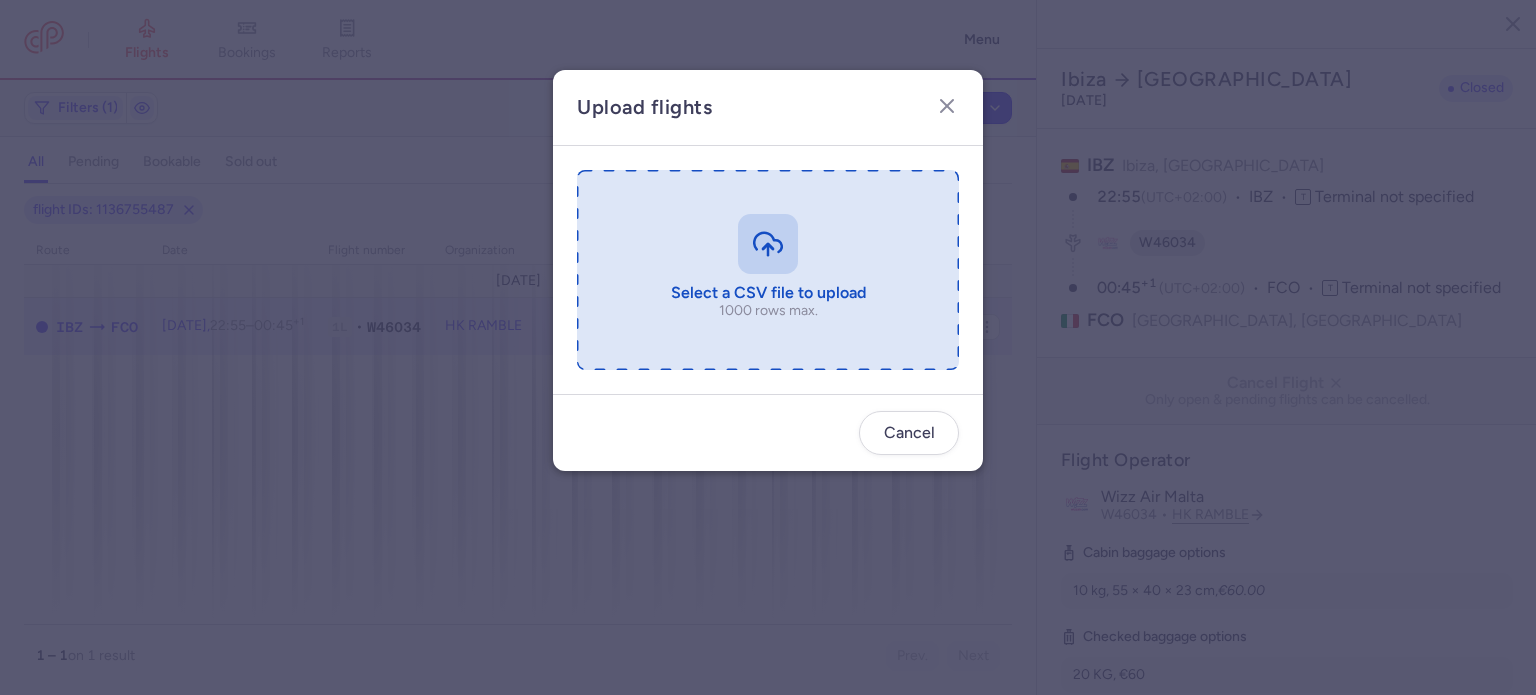 click at bounding box center [768, 270] 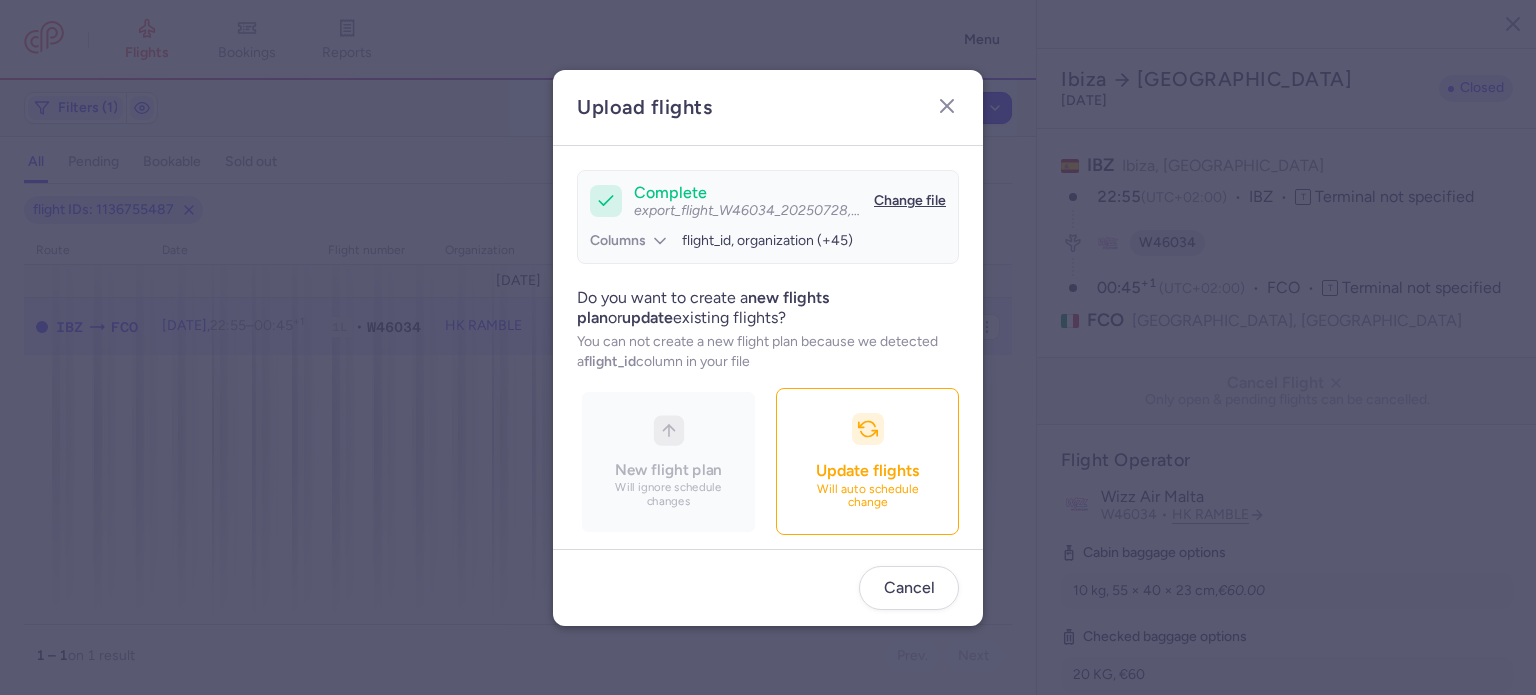 scroll, scrollTop: 172, scrollLeft: 0, axis: vertical 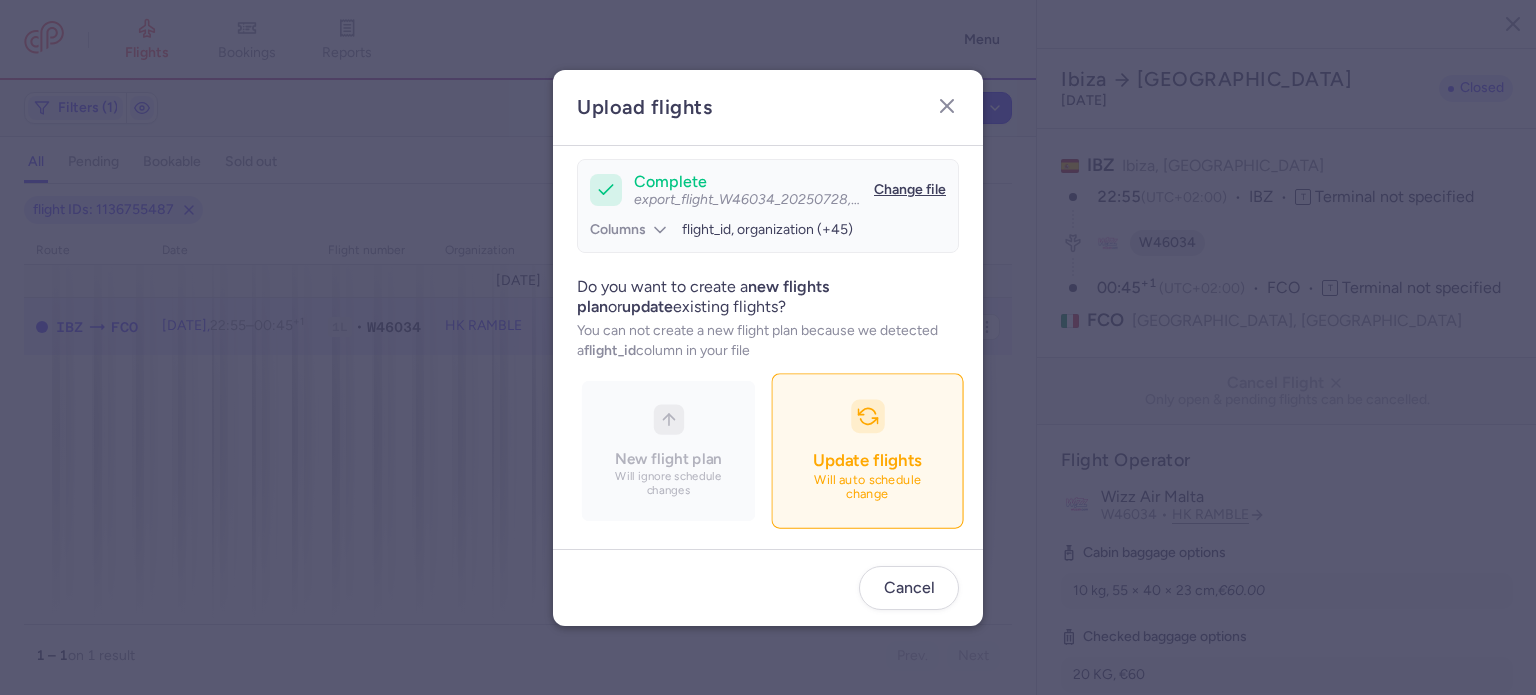 click on "Update flights" at bounding box center (867, 460) 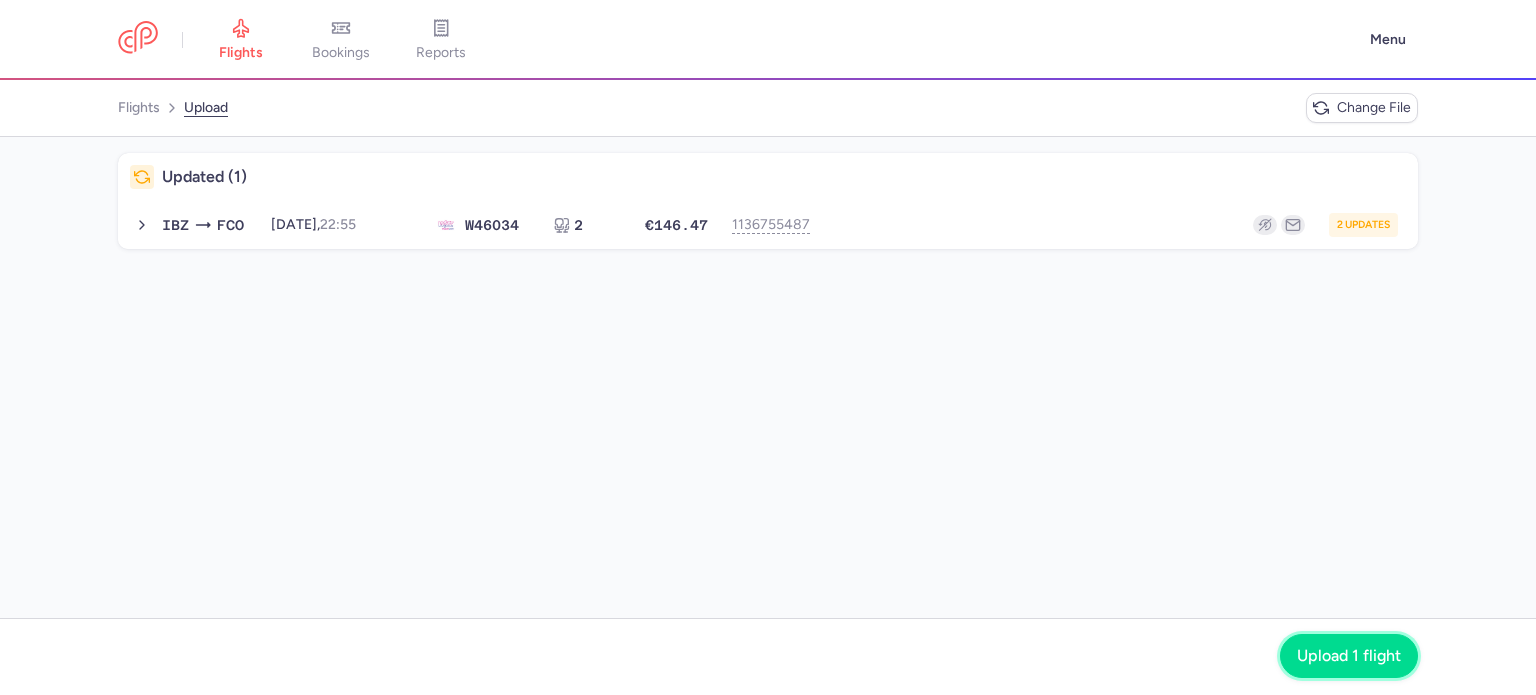 click on "Upload 1 flight" 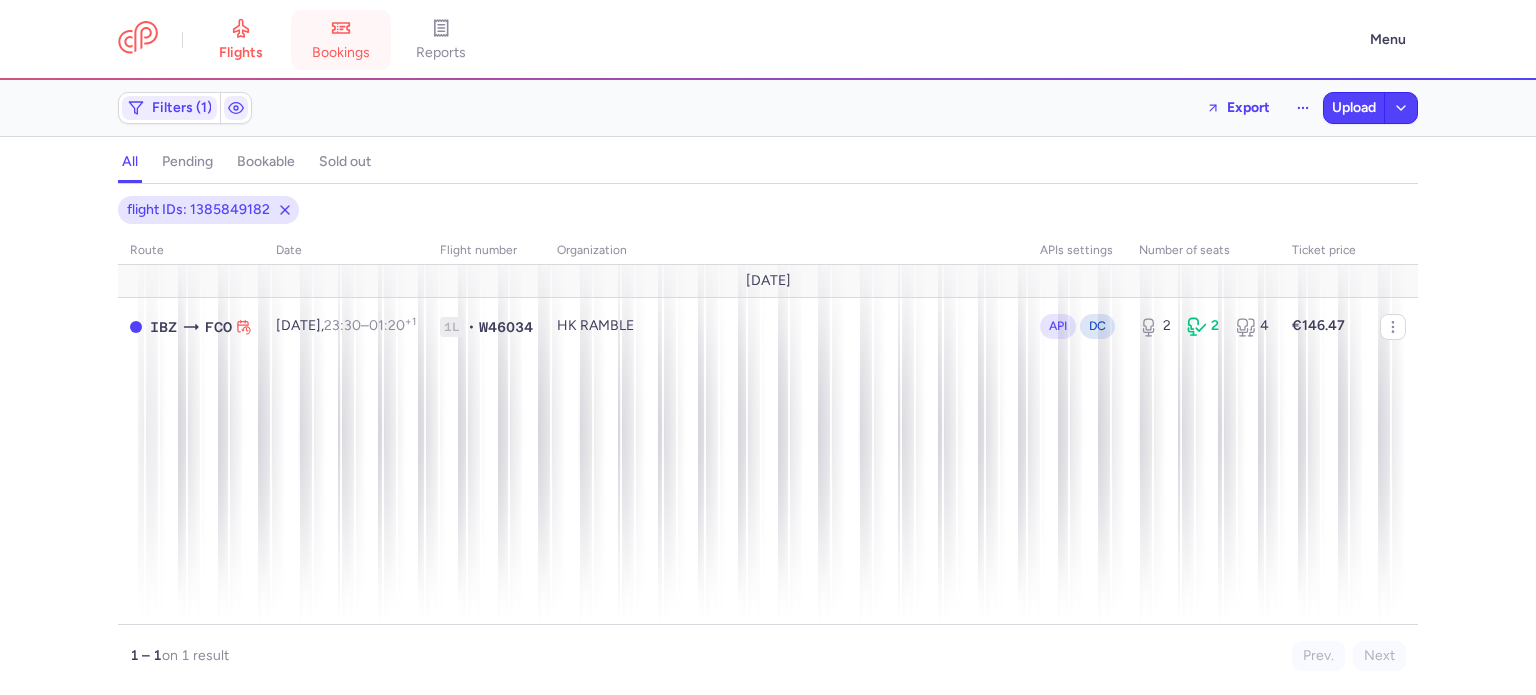 click on "bookings" at bounding box center (341, 40) 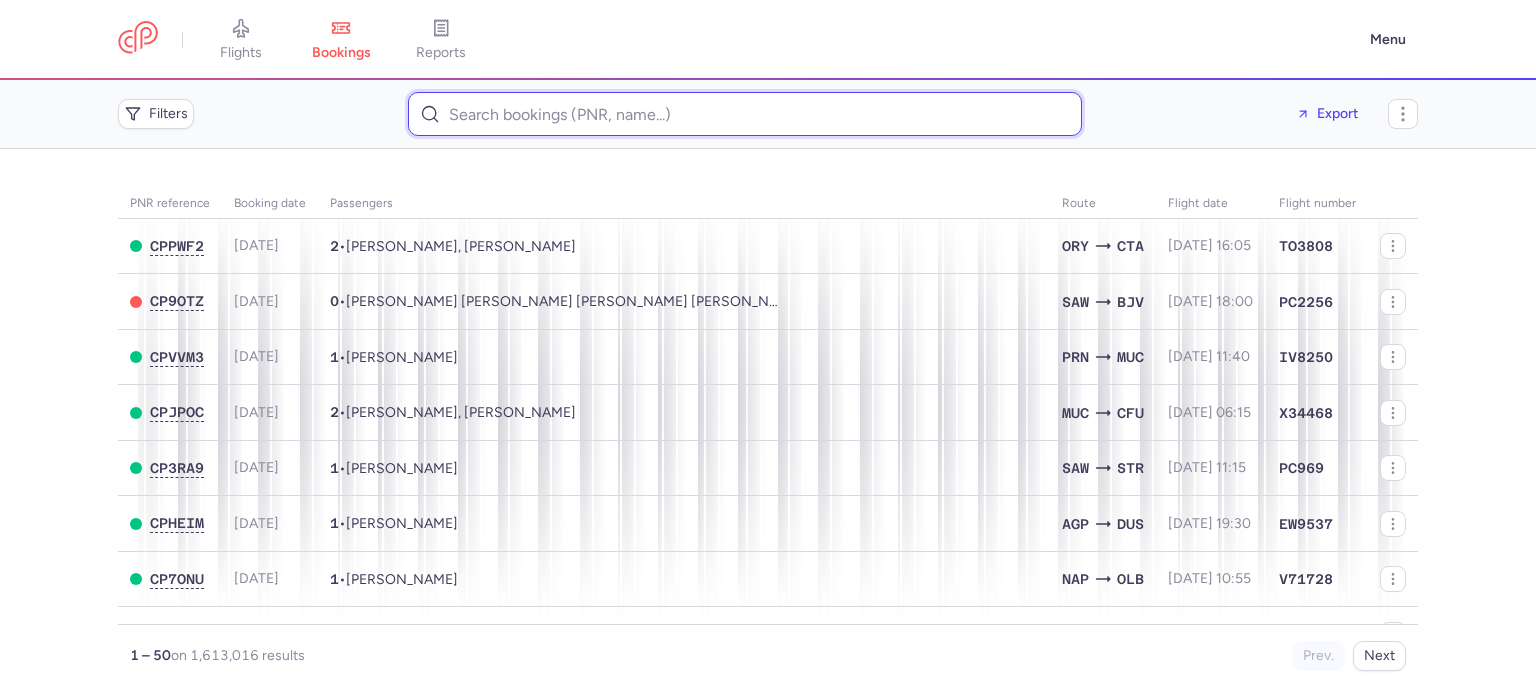 click at bounding box center (745, 114) 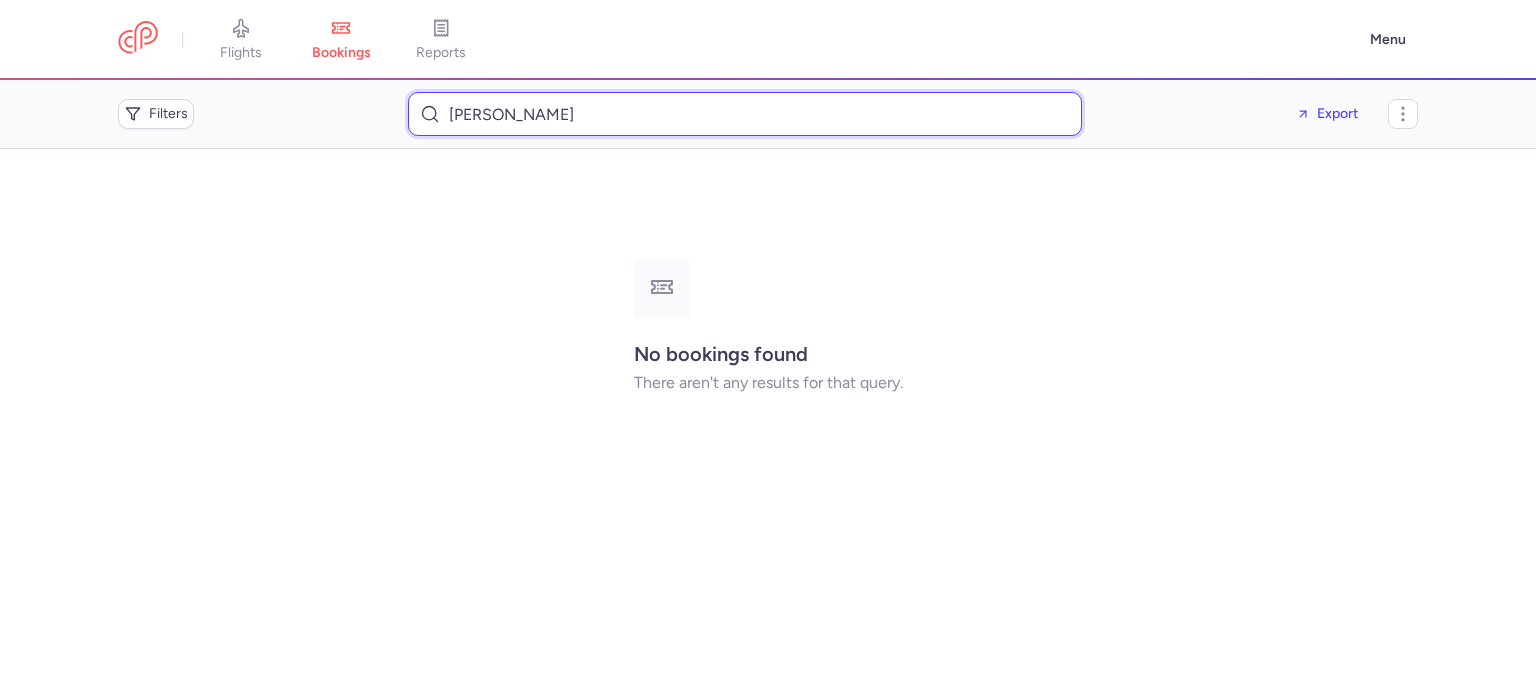 click on "Sarrah Geiselhart" at bounding box center (745, 114) 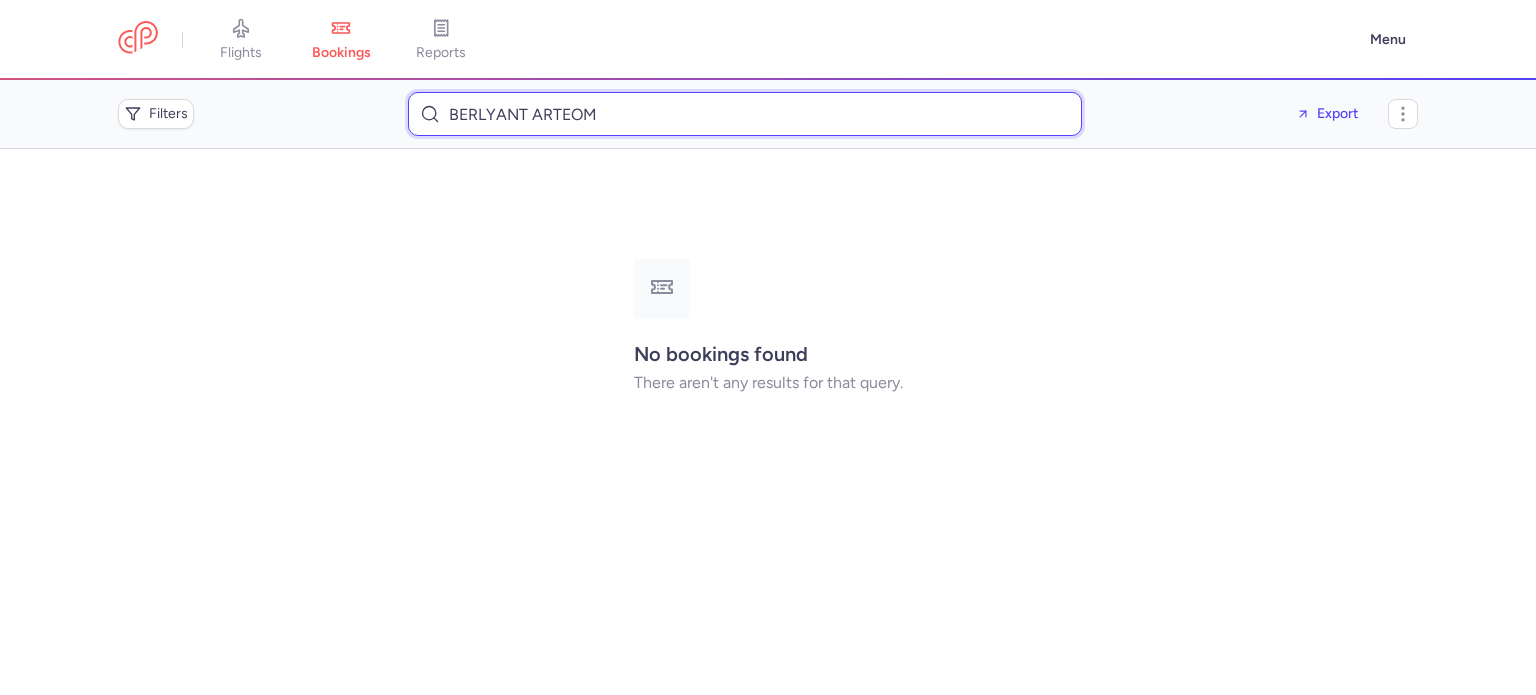 click on "BERLYANT ARTEOM" at bounding box center [745, 114] 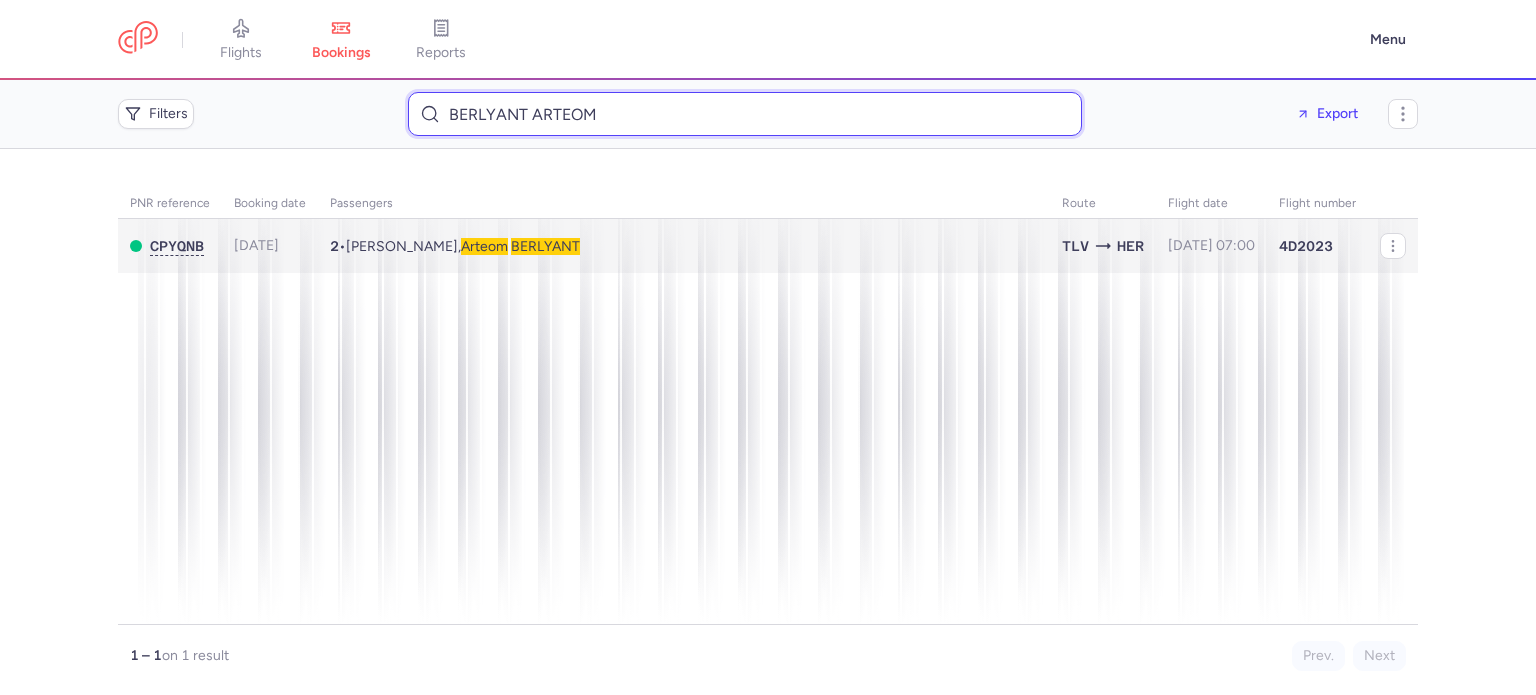 type on "BERLYANT ARTEOM" 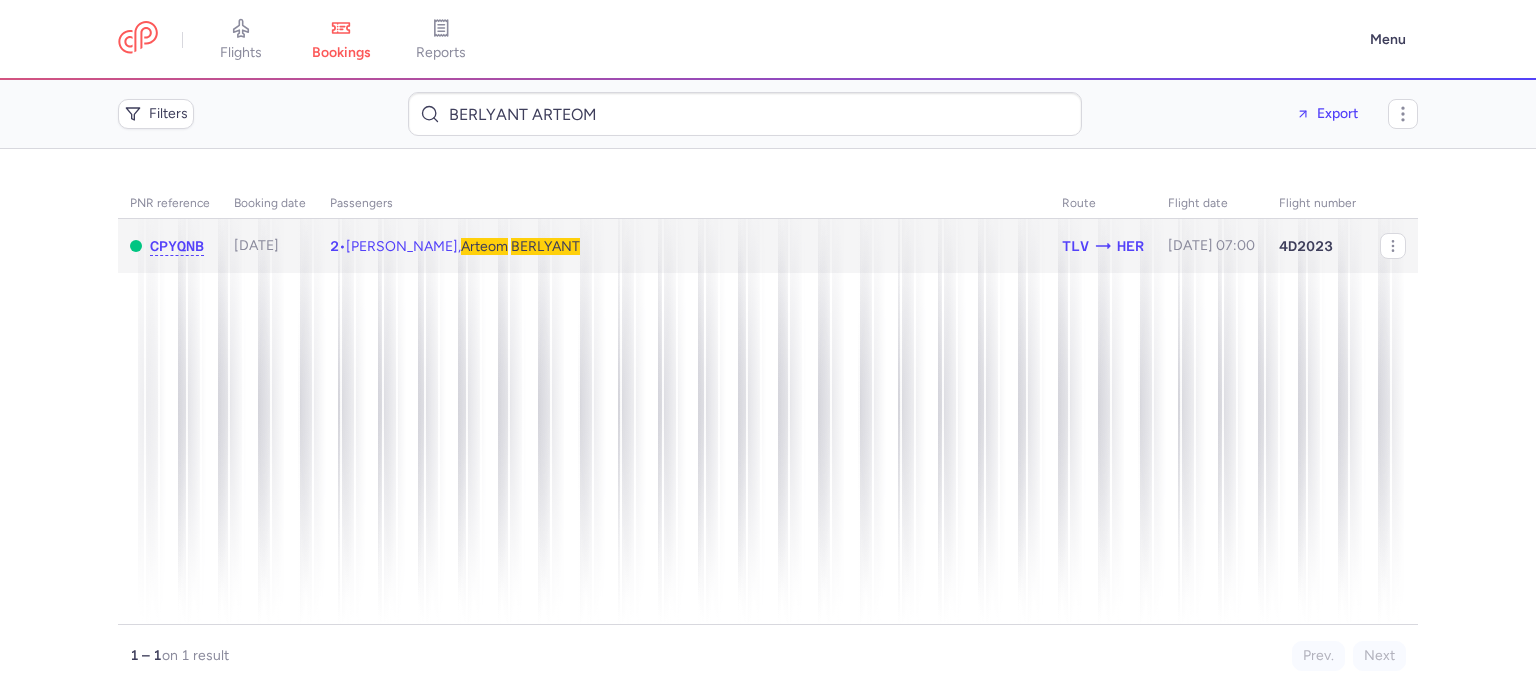 click on "2  •  Eszter HARMAT,  Arteom   BERLYANT" 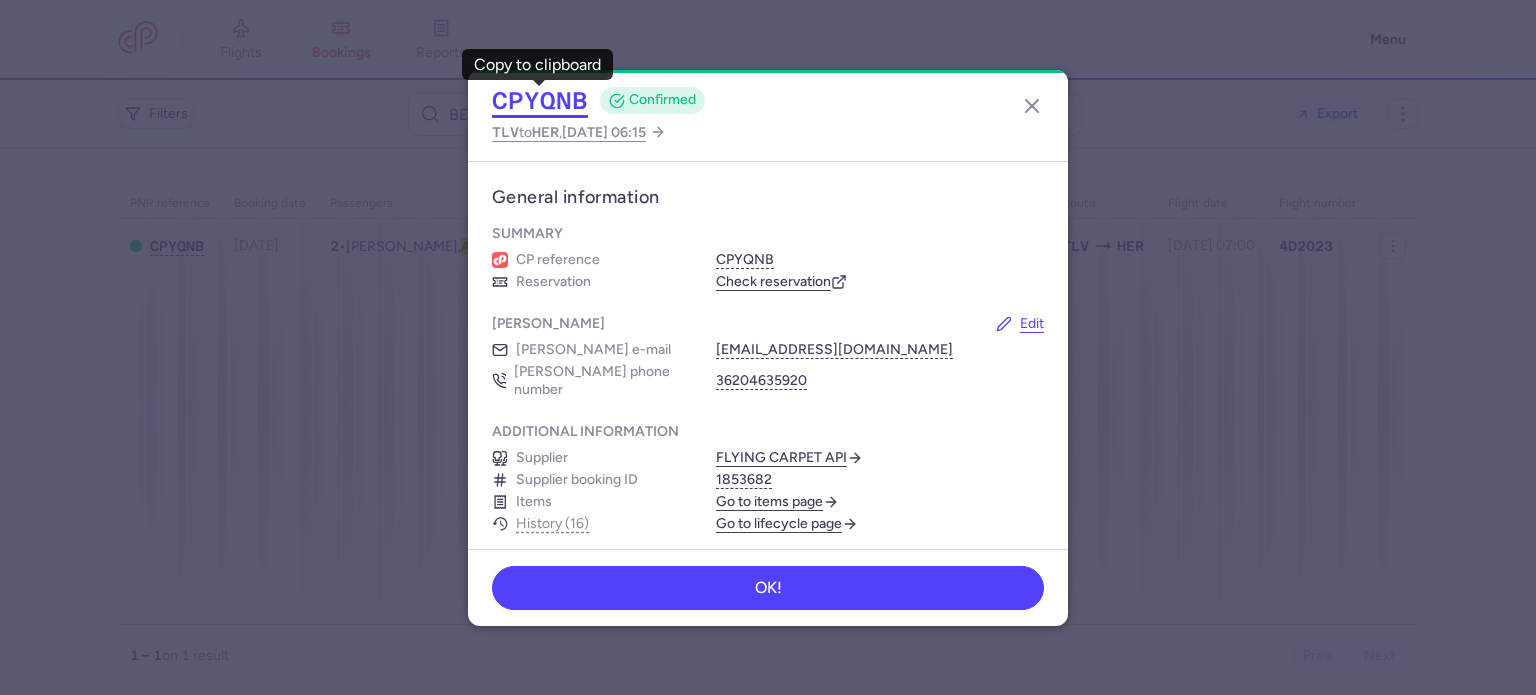 click on "CPYQNB" 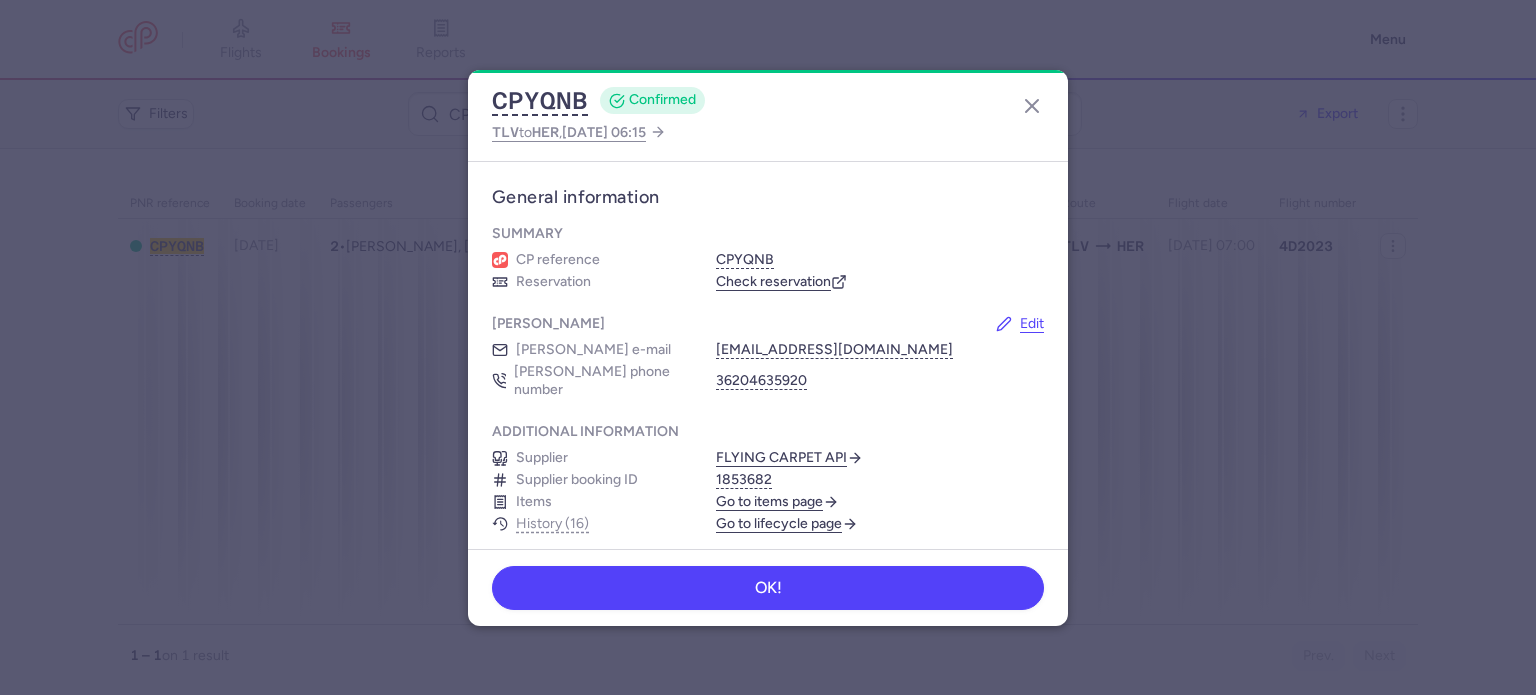 scroll, scrollTop: 0, scrollLeft: 0, axis: both 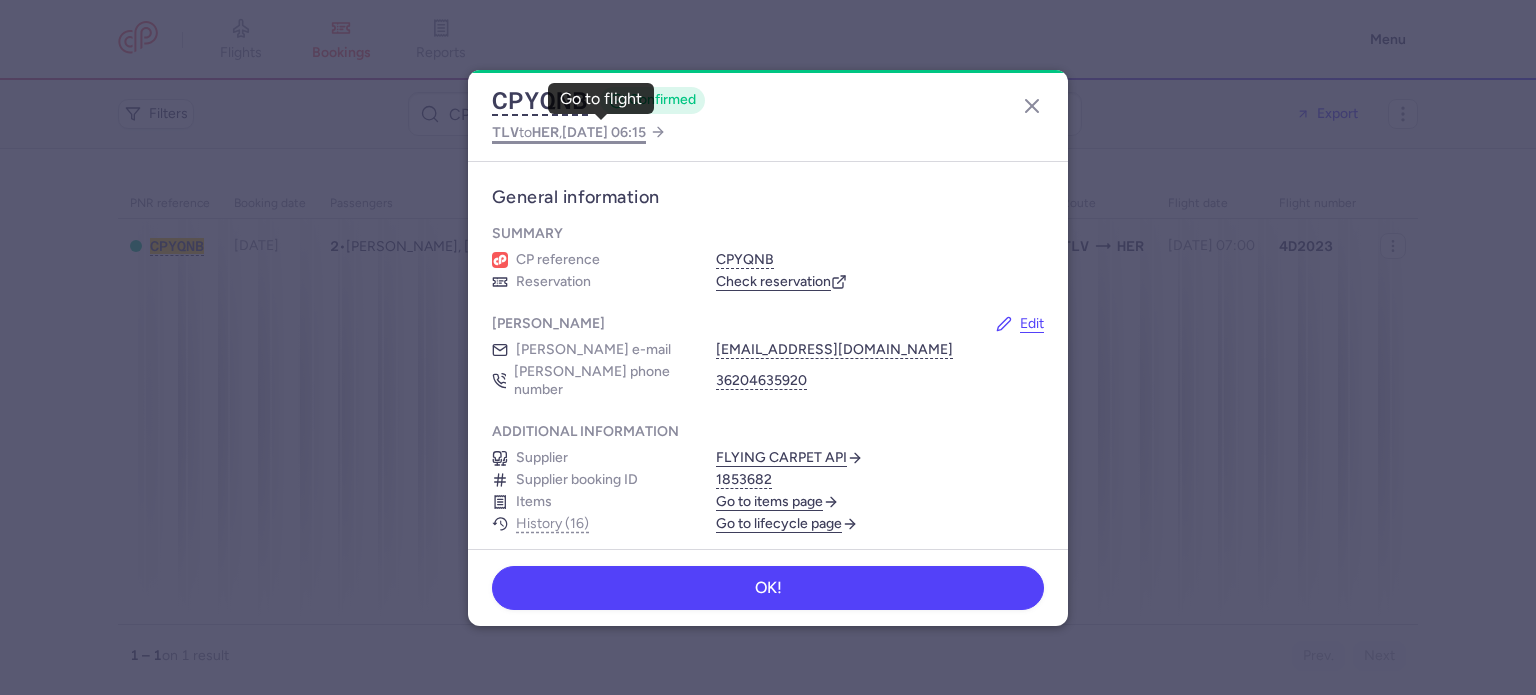 click on "2025 Jul 29, 06:15" at bounding box center (604, 132) 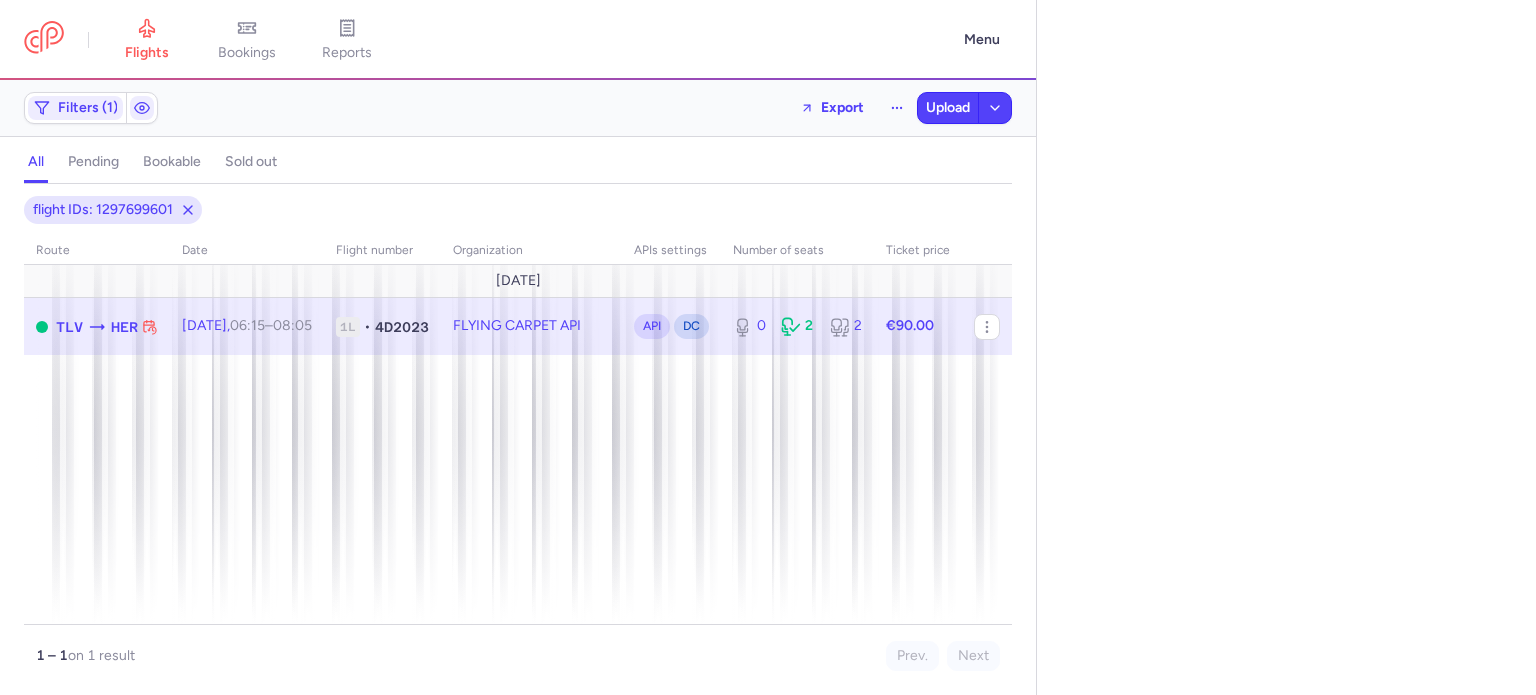 select on "hours" 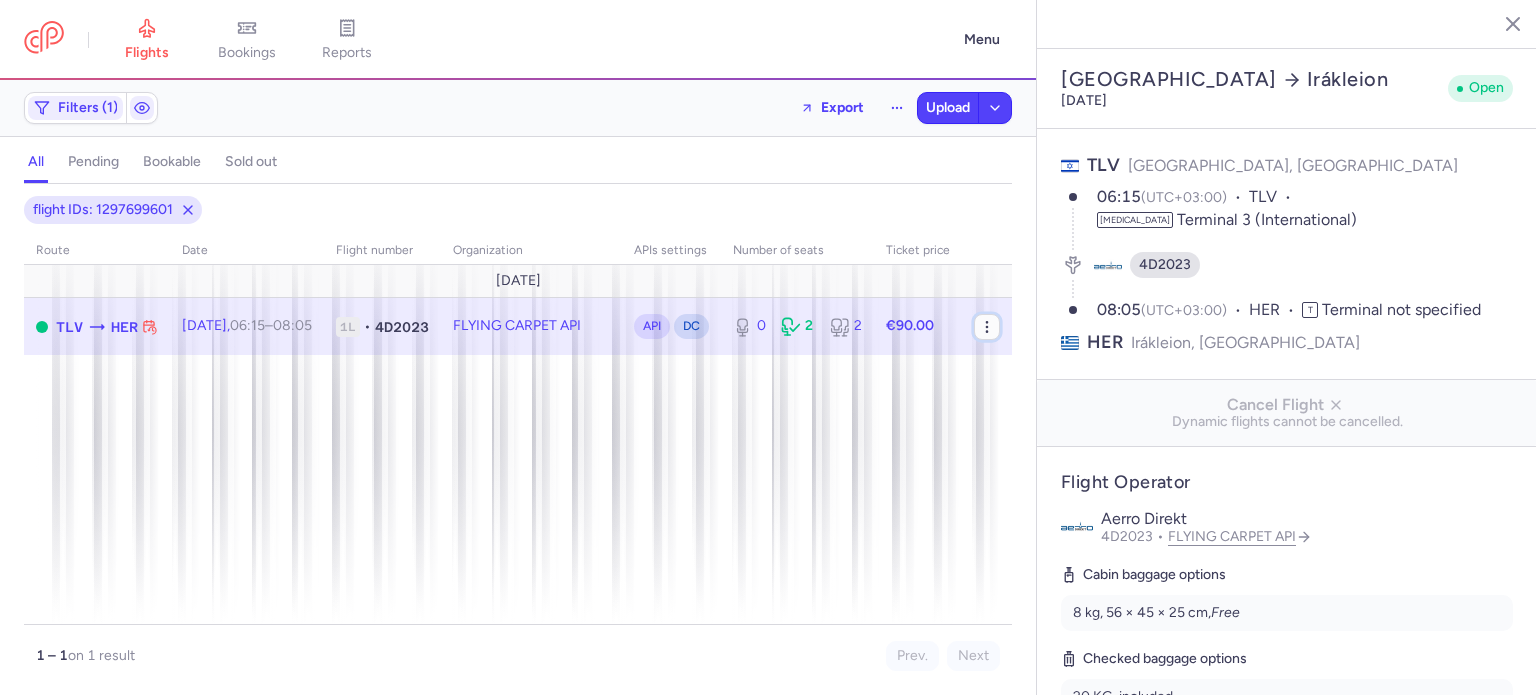 click 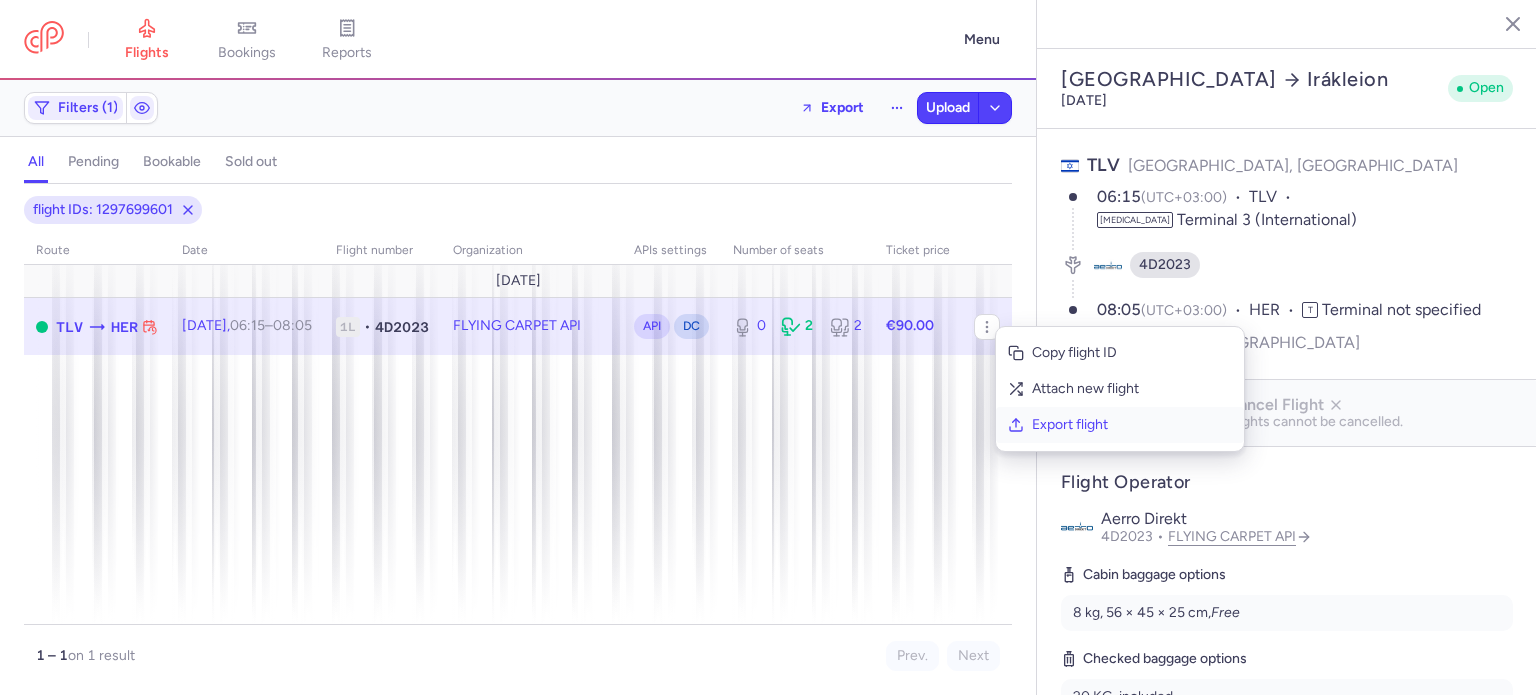 click on "Export flight" at bounding box center [1132, 425] 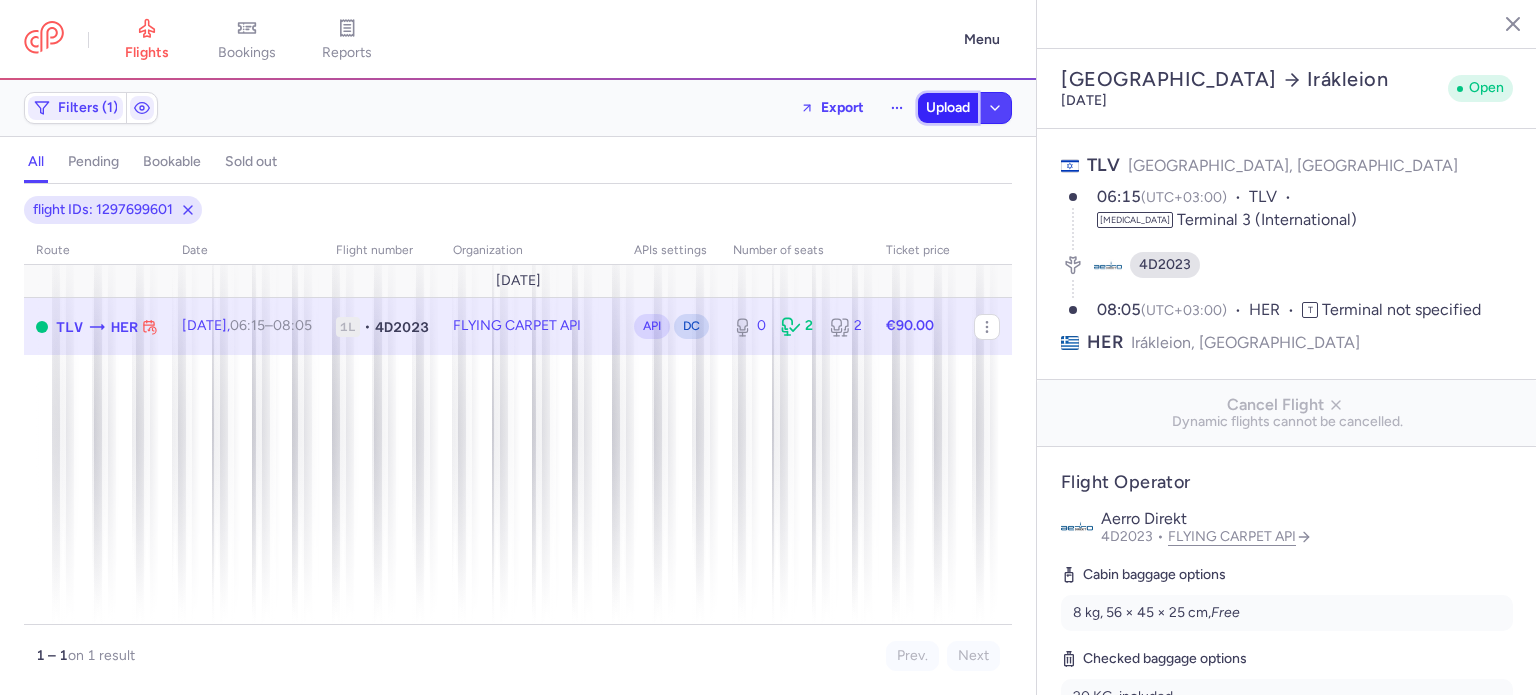 click on "Upload" at bounding box center (948, 108) 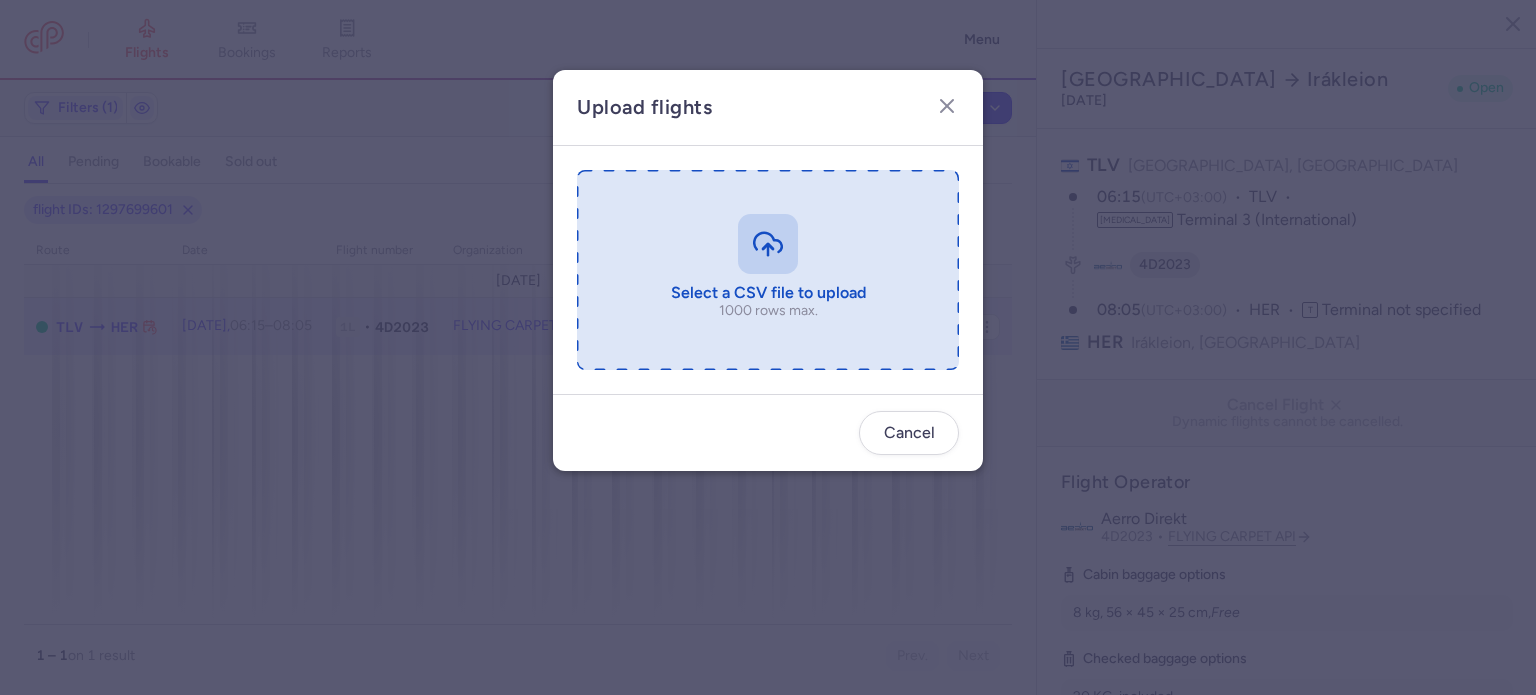 click at bounding box center (768, 270) 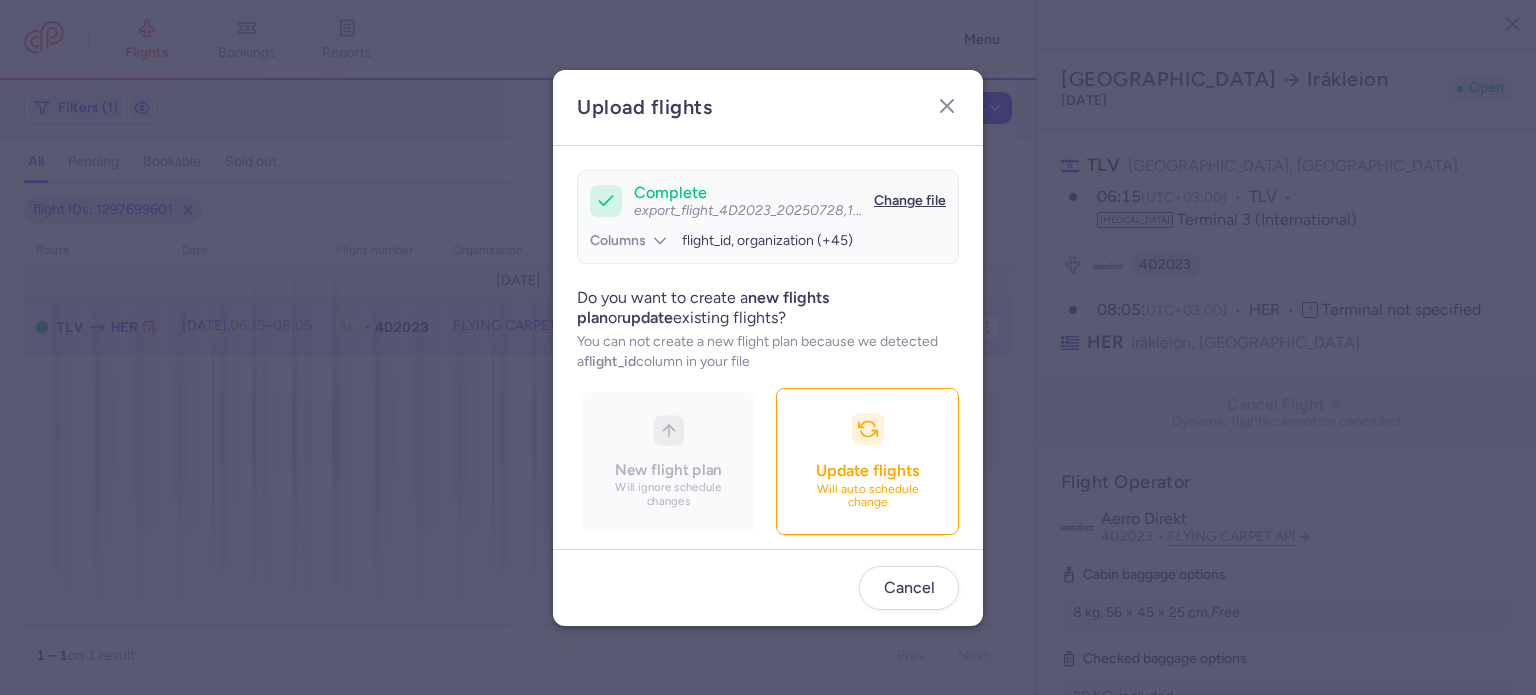 scroll, scrollTop: 172, scrollLeft: 0, axis: vertical 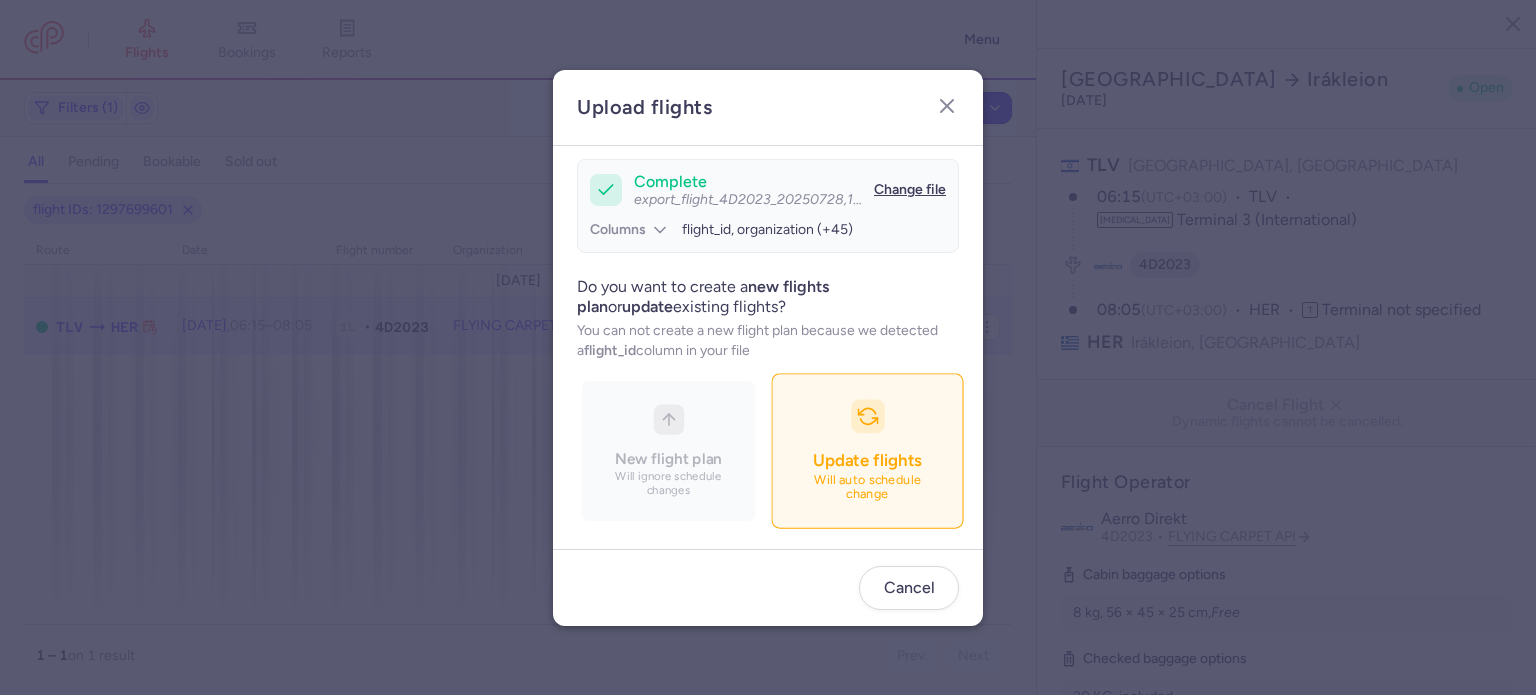 click on "Update flights Will auto schedule change" at bounding box center (867, 450) 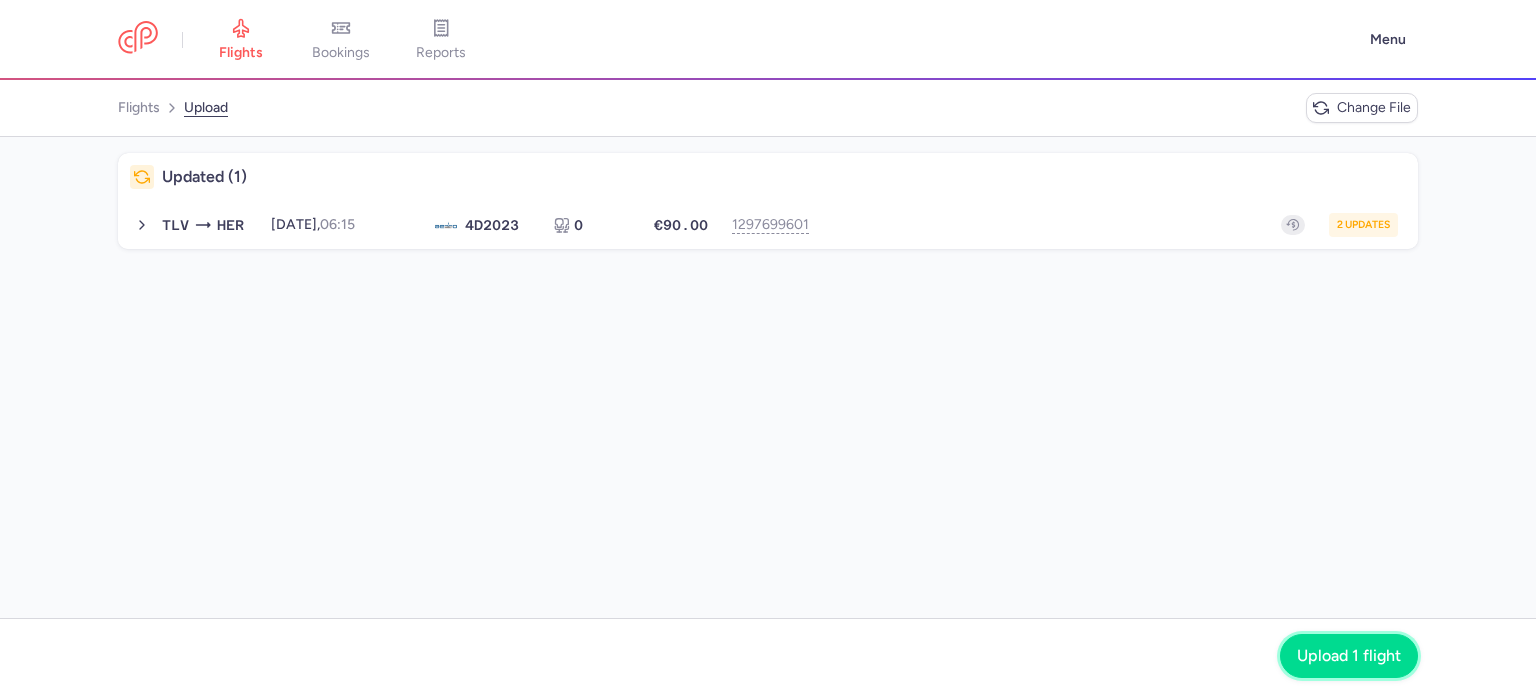 click on "Upload 1 flight" 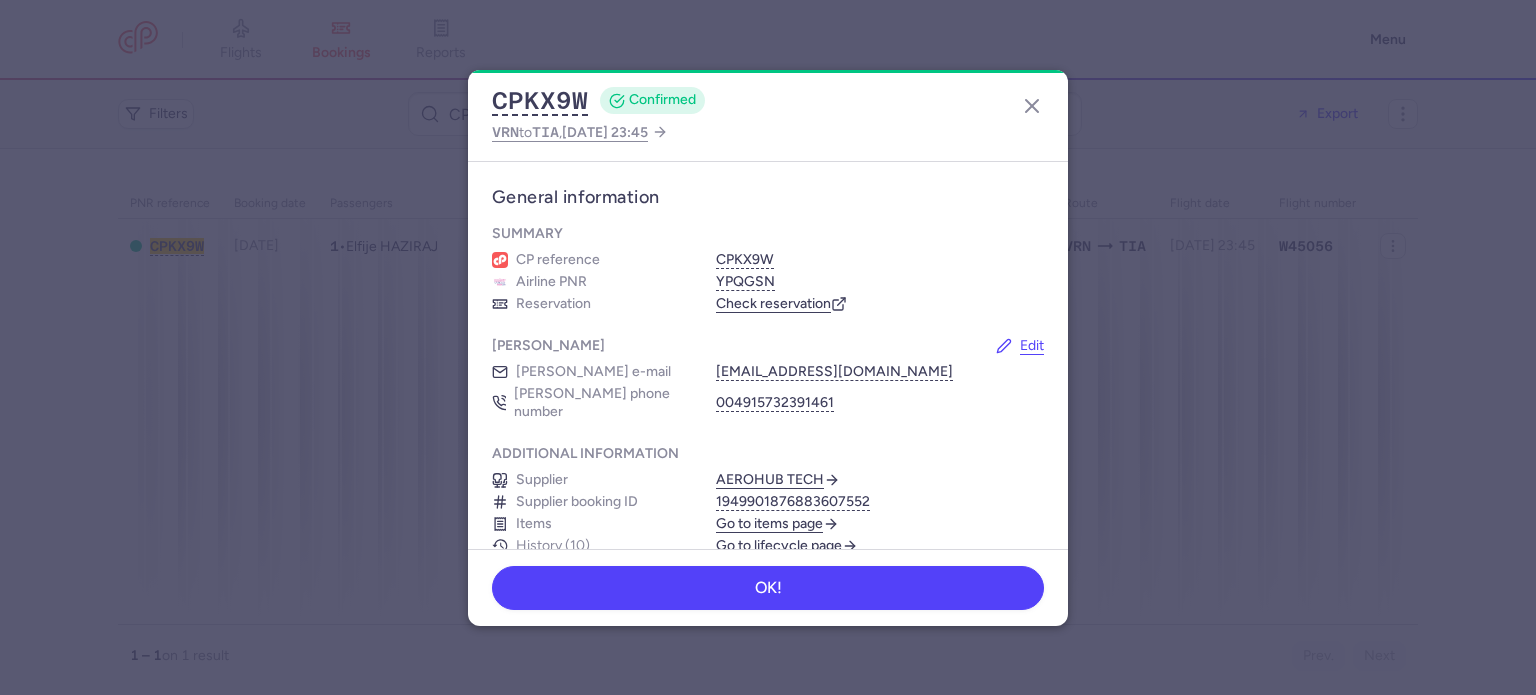 scroll, scrollTop: 0, scrollLeft: 0, axis: both 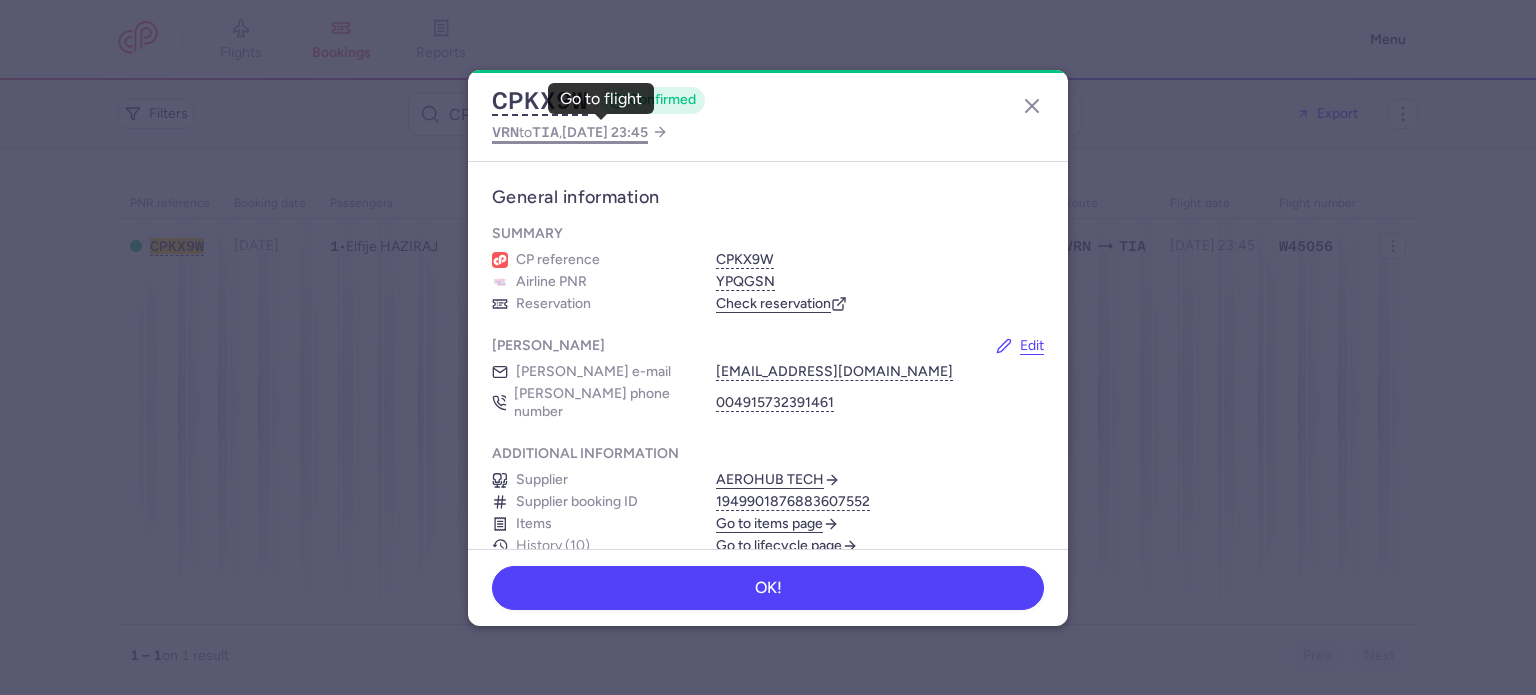 click on "TIA" at bounding box center [545, 132] 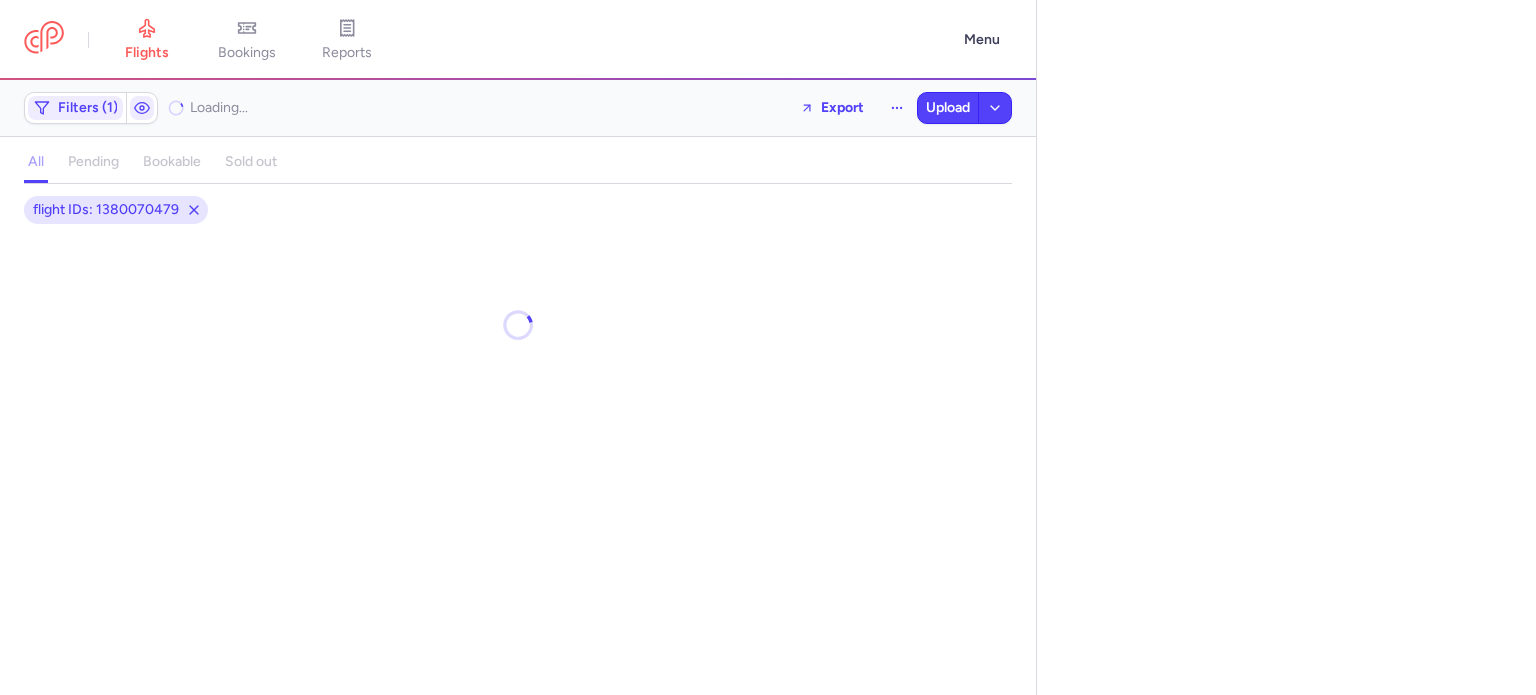 select on "days" 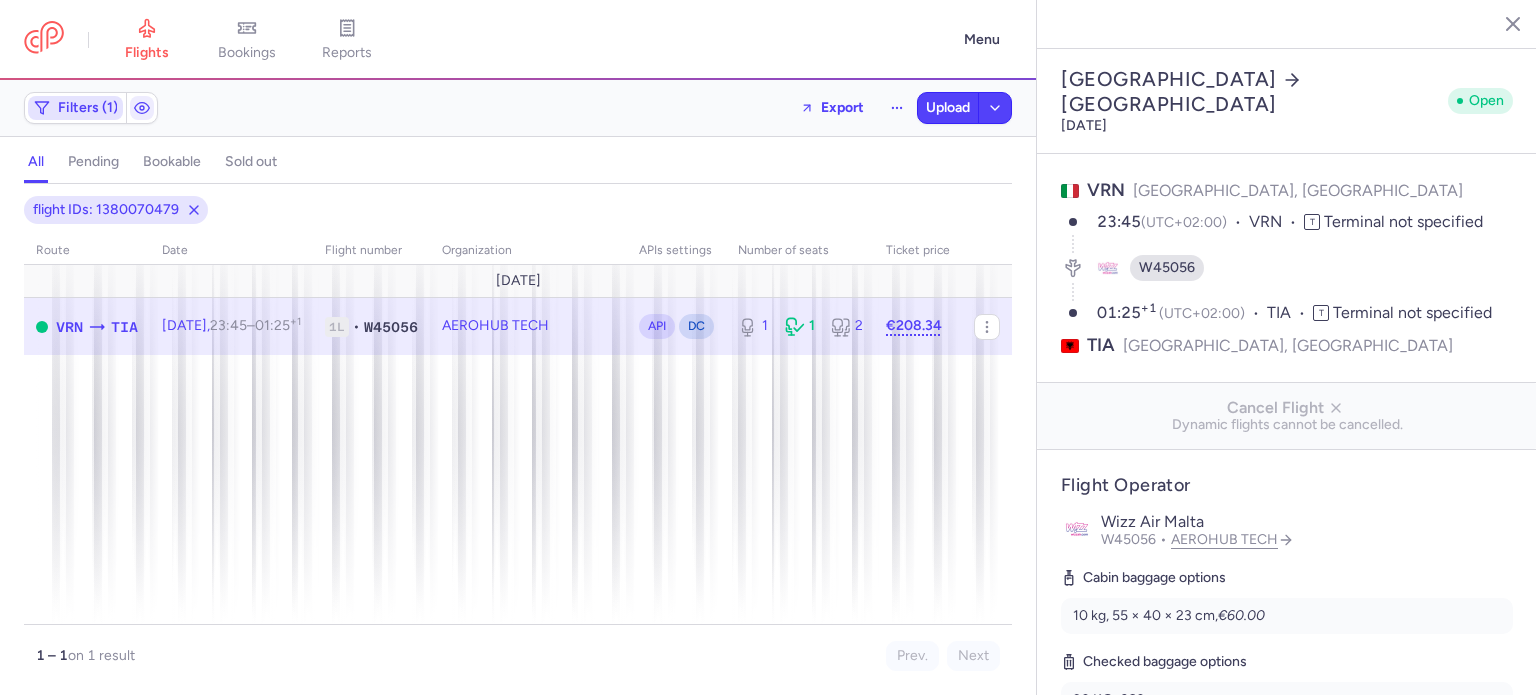click on "Filters (1)" 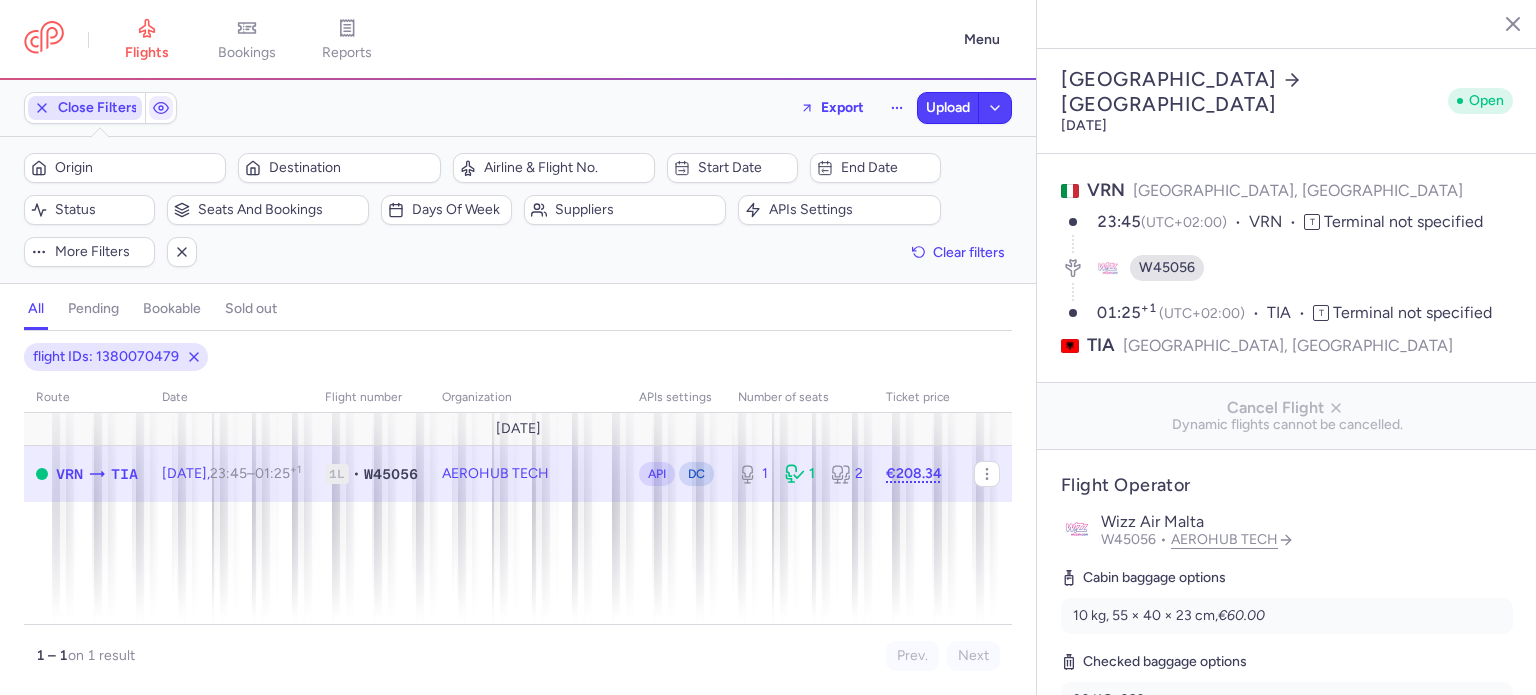 scroll, scrollTop: 0, scrollLeft: 0, axis: both 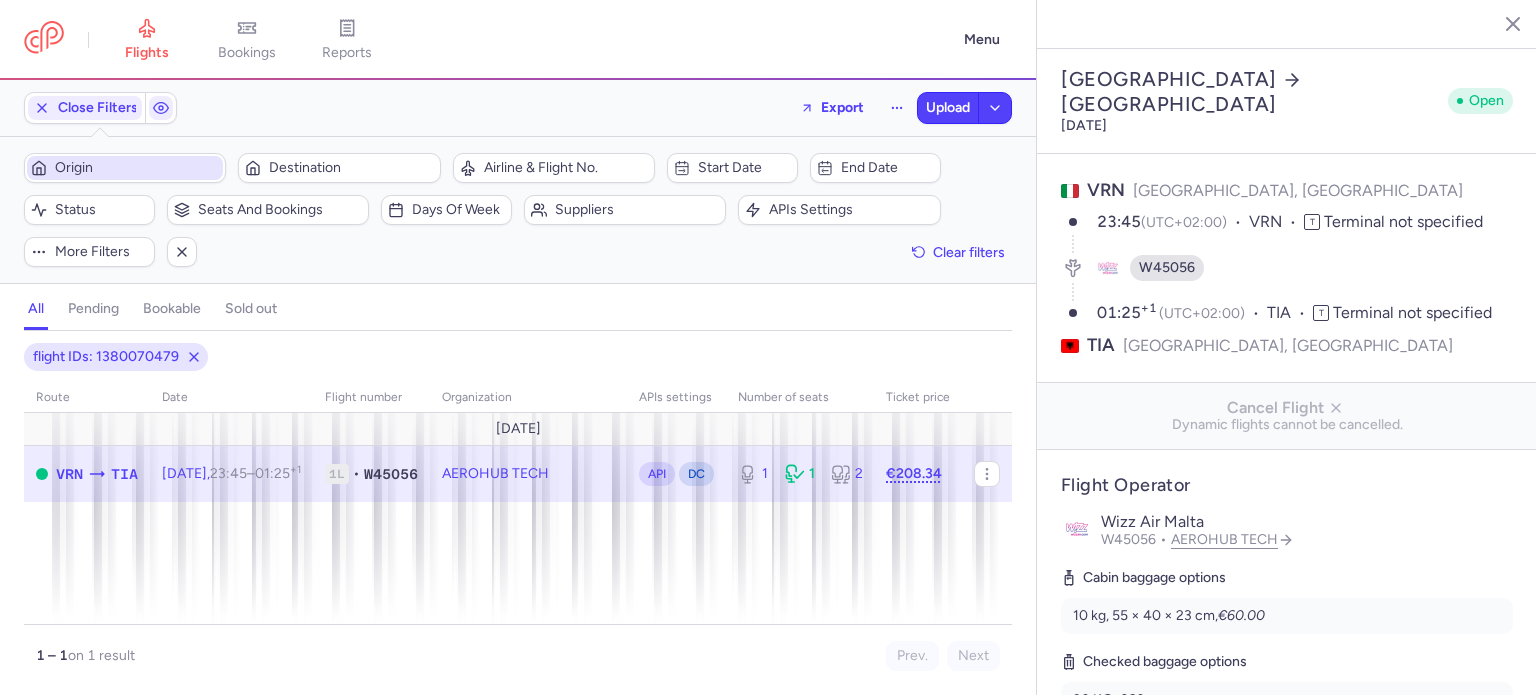 click on "Origin" at bounding box center [137, 168] 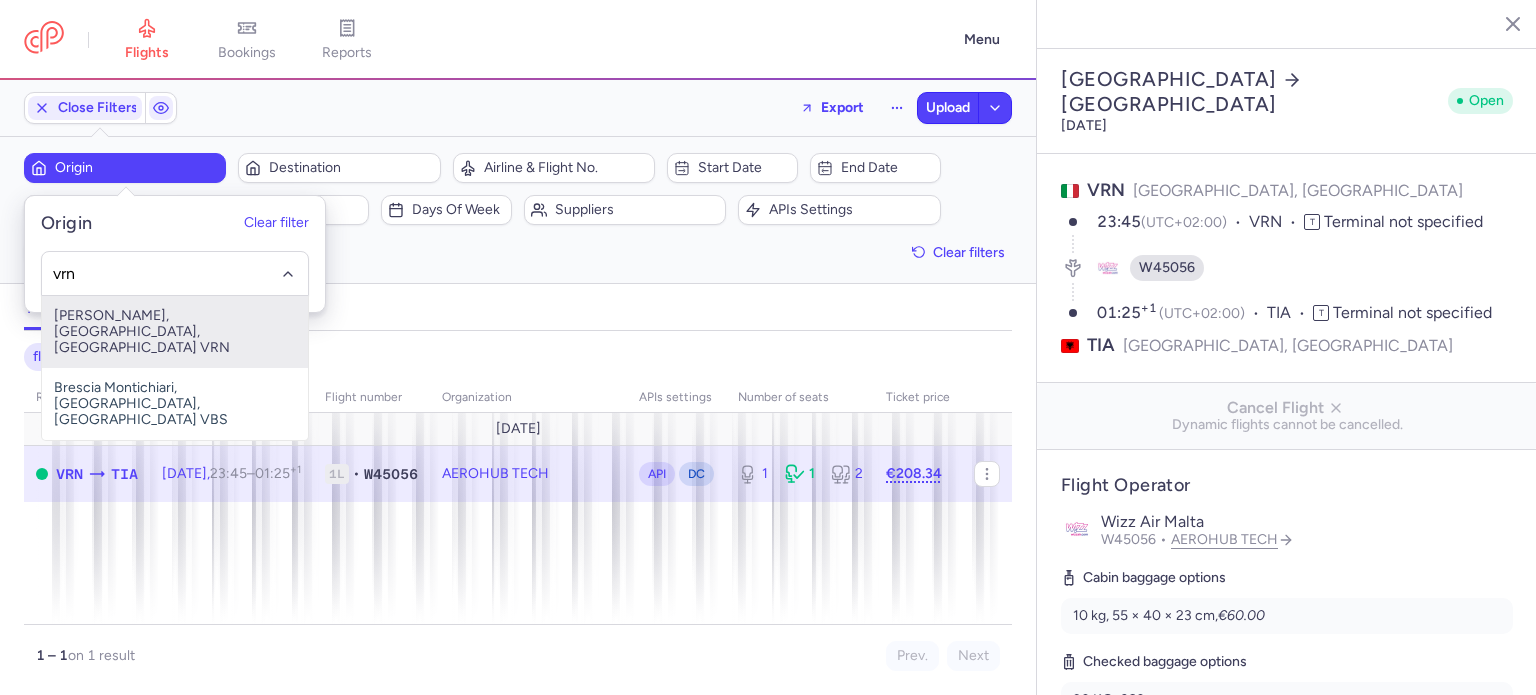 click on "Valerio Catullo, Verona, Italy VRN" at bounding box center [175, 332] 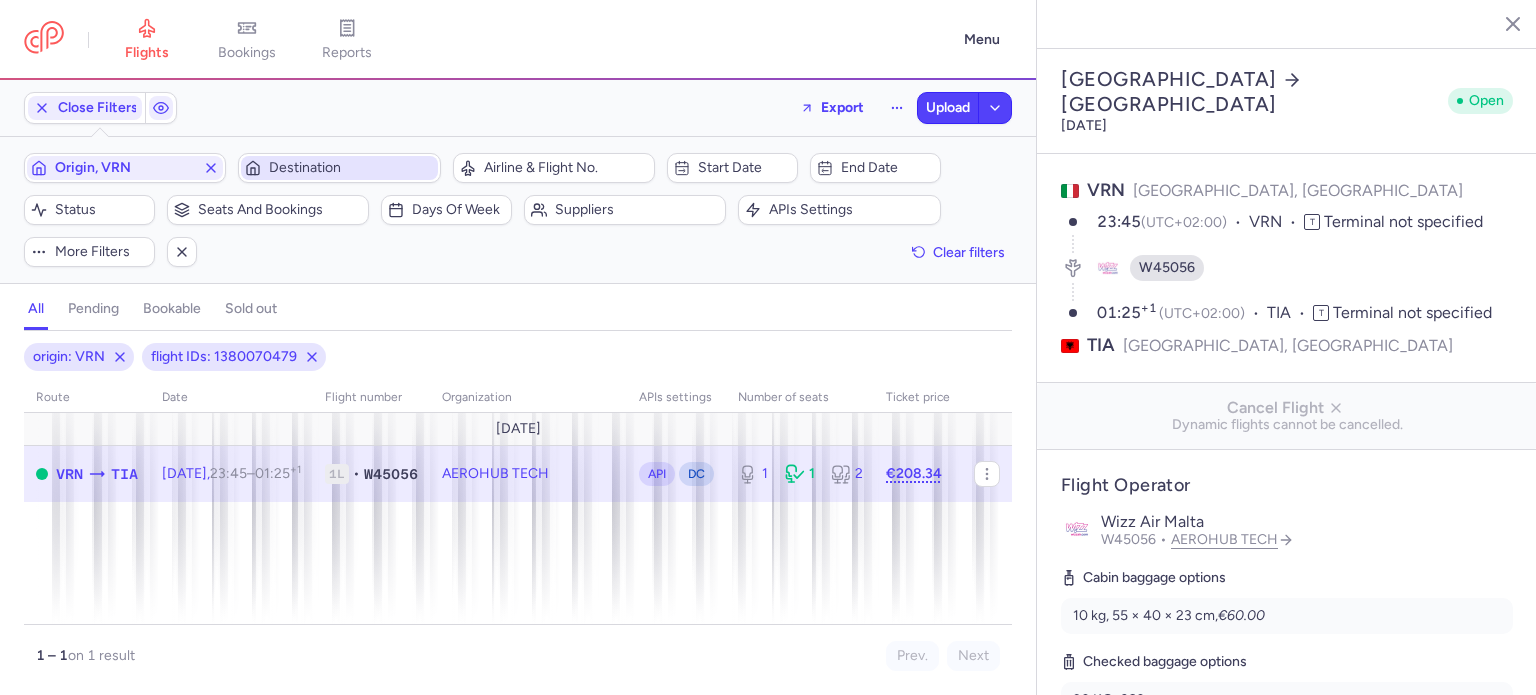 click on "Destination" at bounding box center (351, 168) 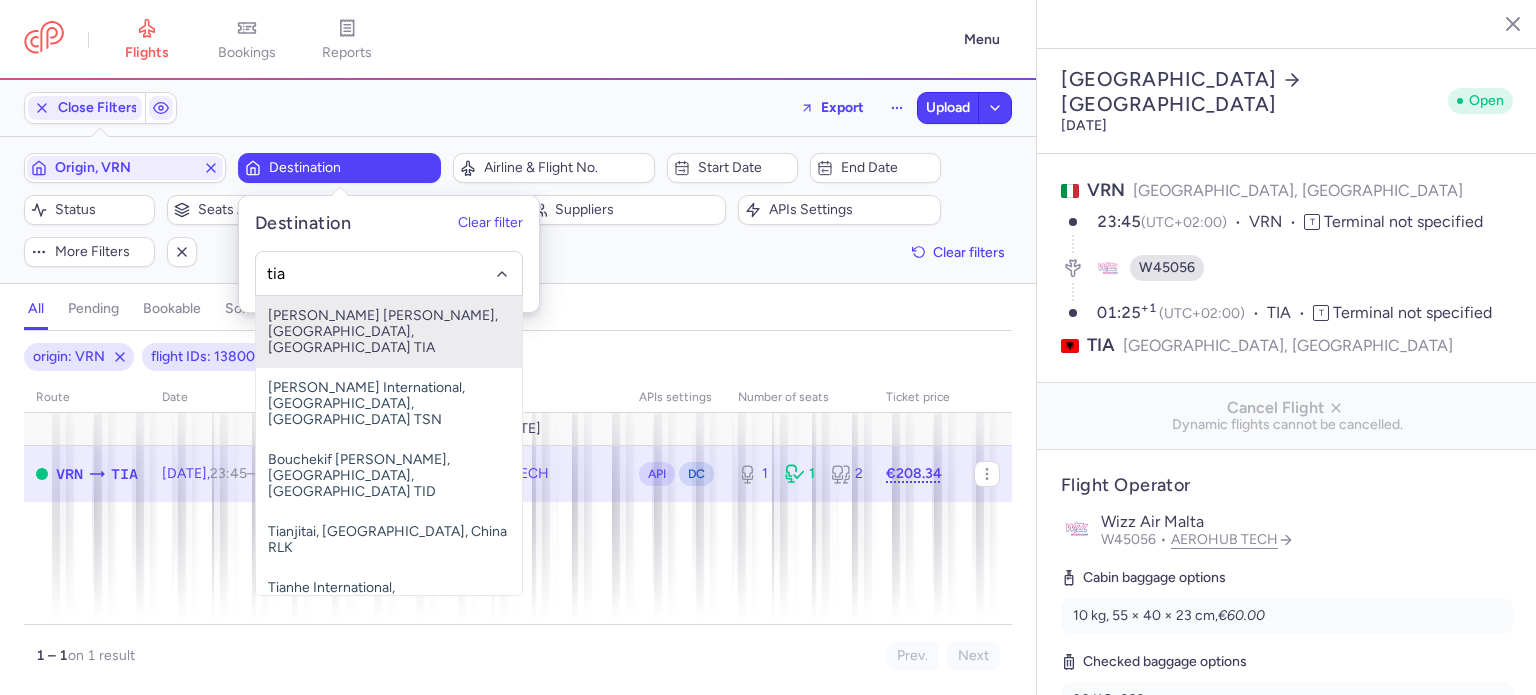 click on "Rinas Mother Teresa, Tirana, Albania TIA" at bounding box center [389, 332] 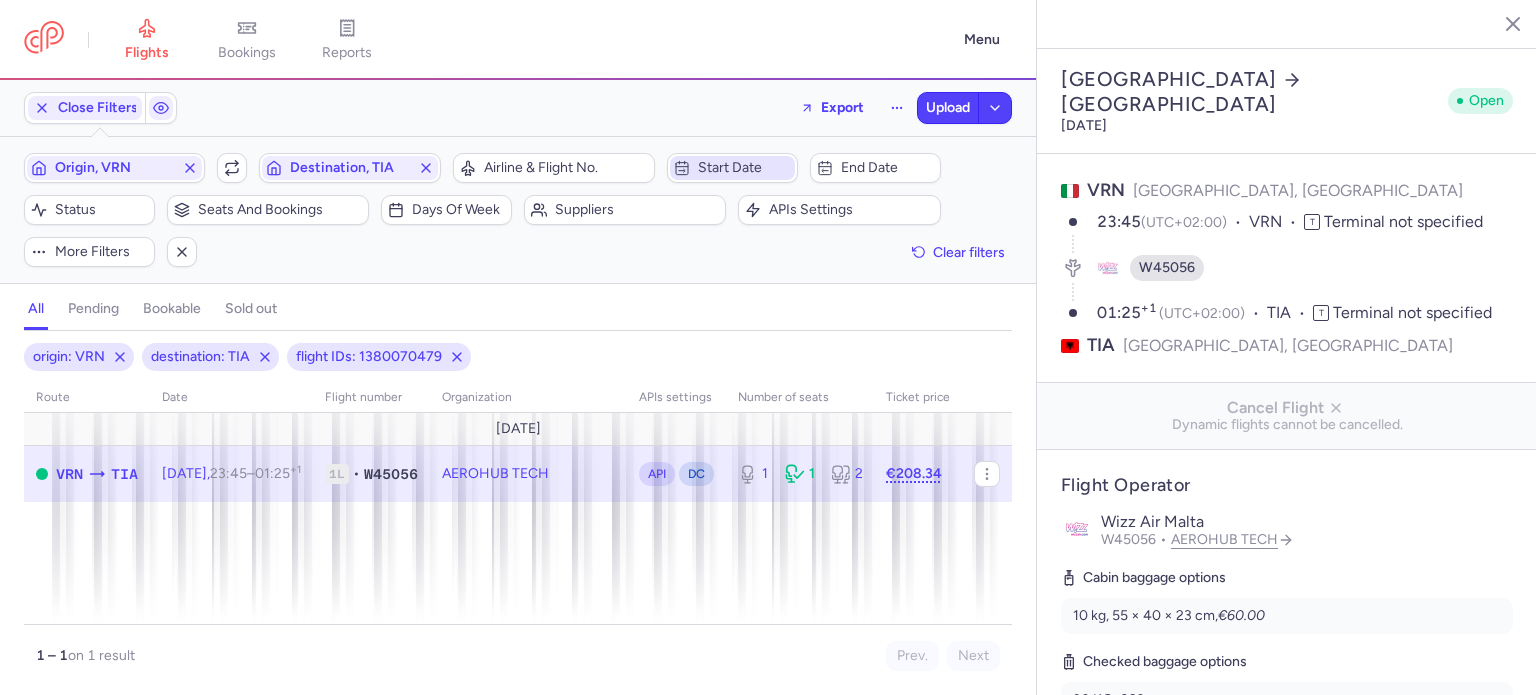 click on "Start date" at bounding box center [744, 168] 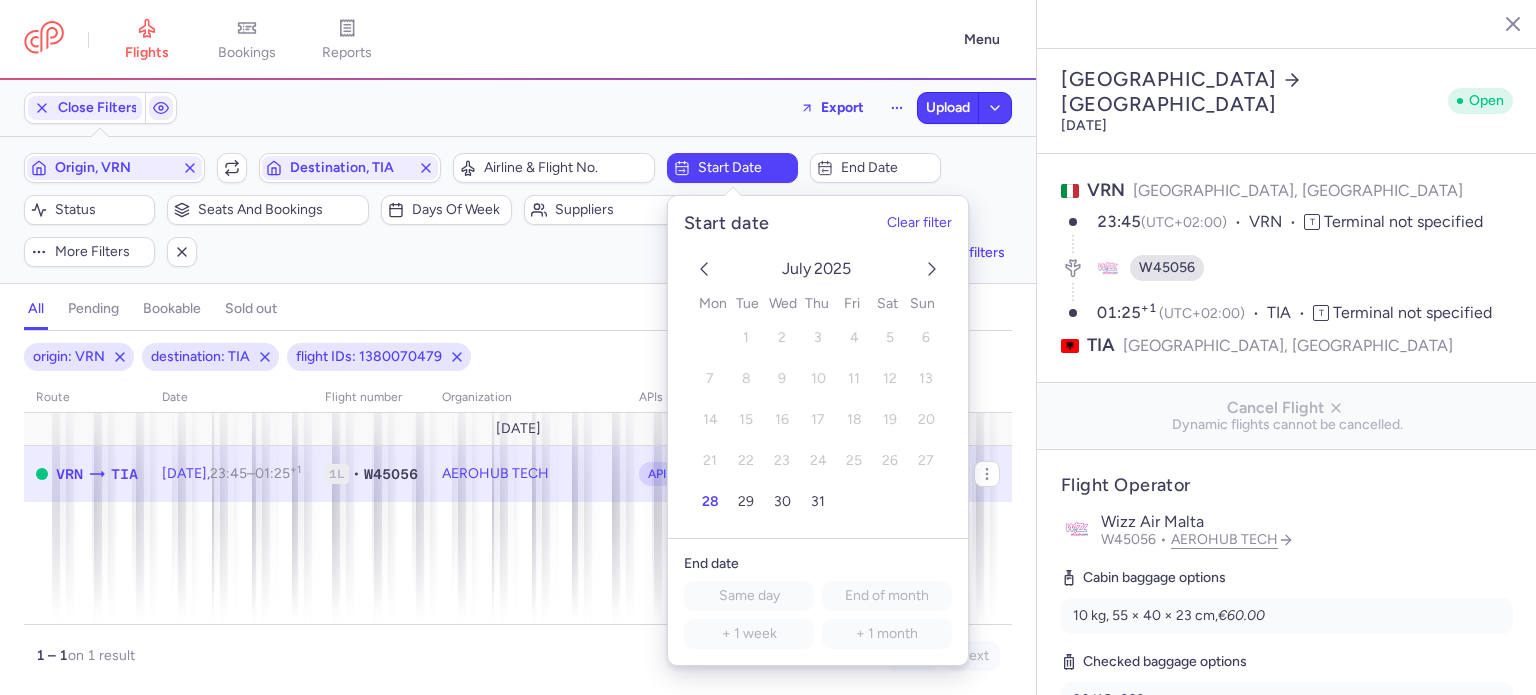 click 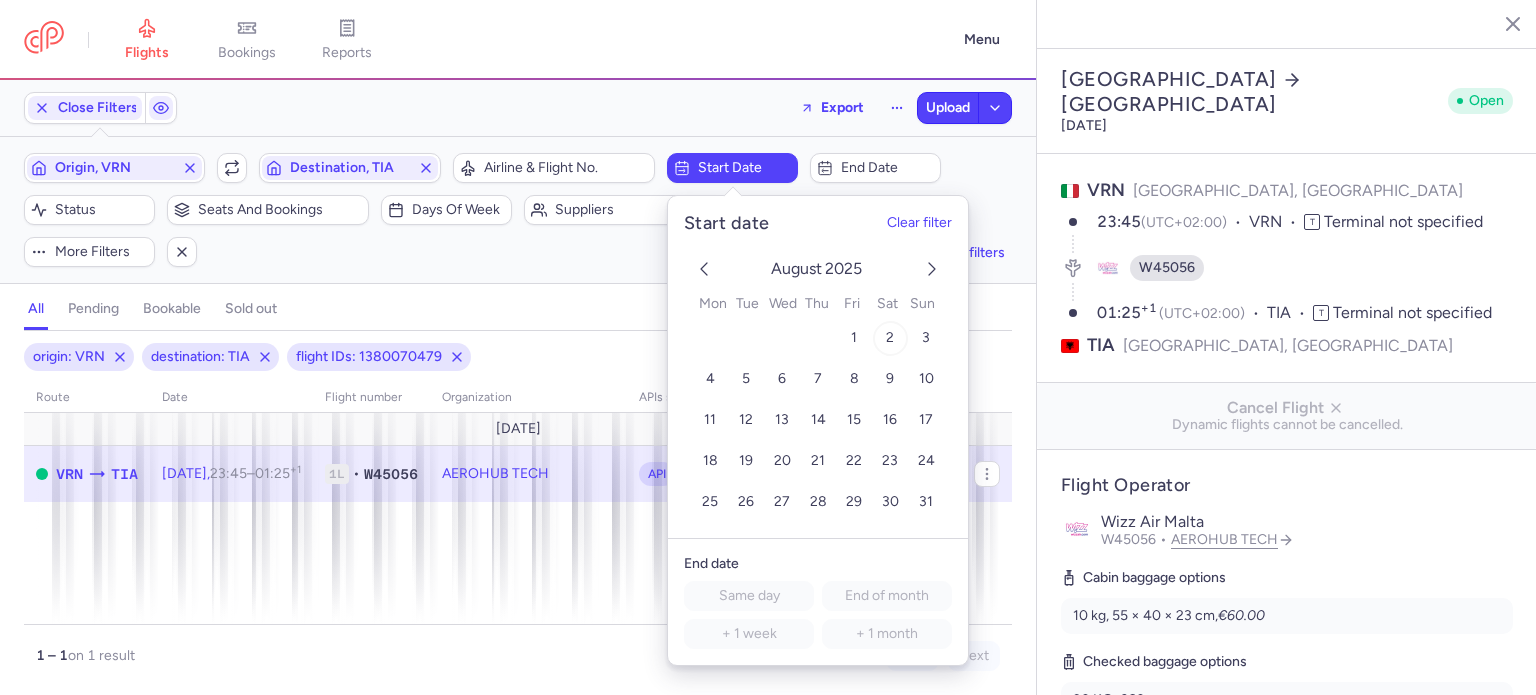 click on "2" at bounding box center [889, 338] 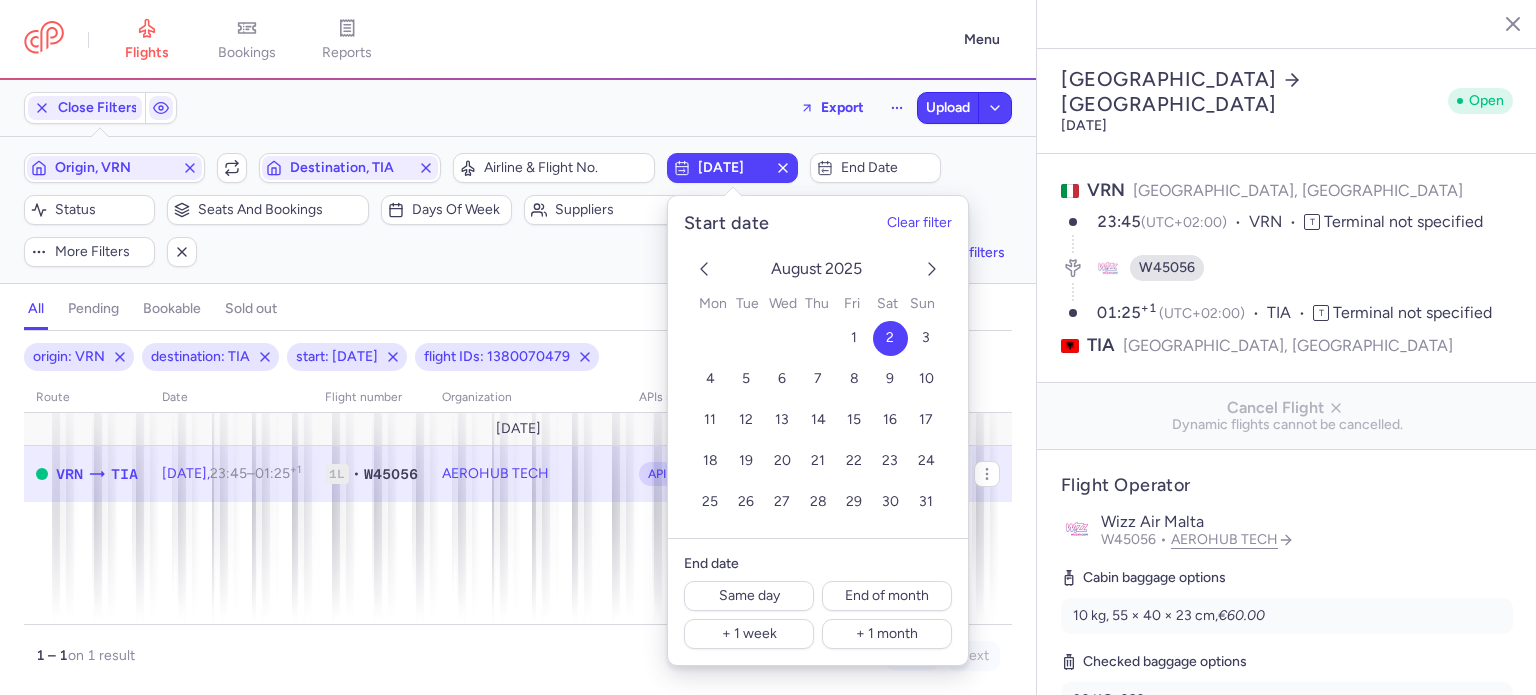 click on "all pending bookable sold out" at bounding box center [518, 313] 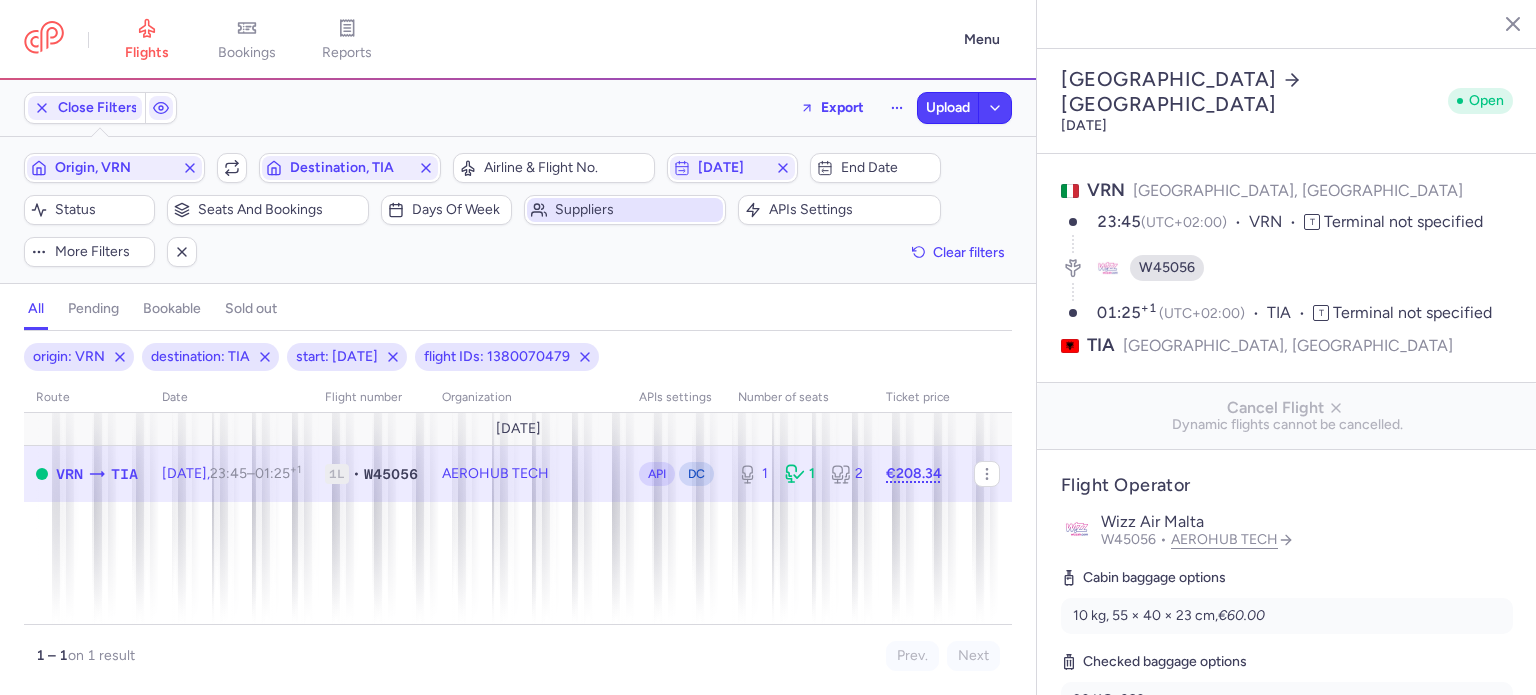 click on "Suppliers" at bounding box center (637, 210) 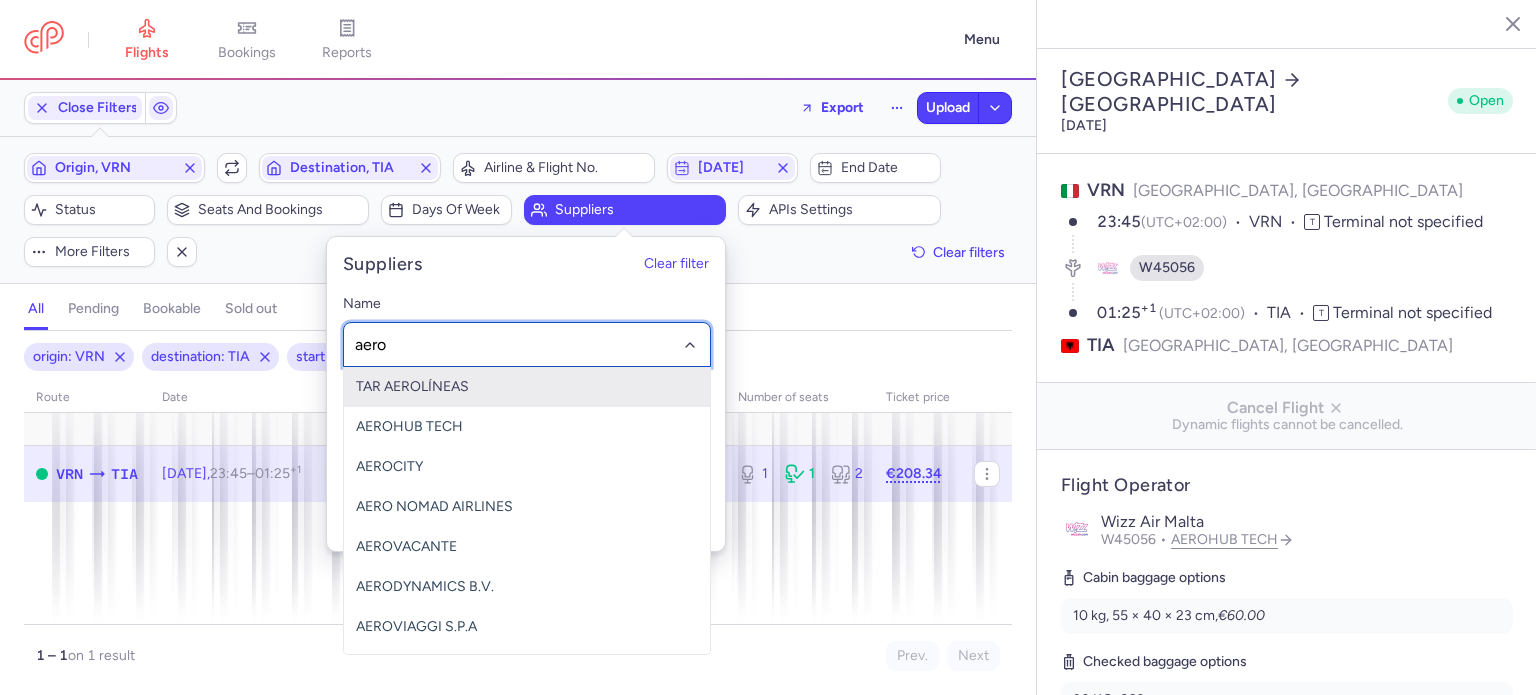 type on "aeroh" 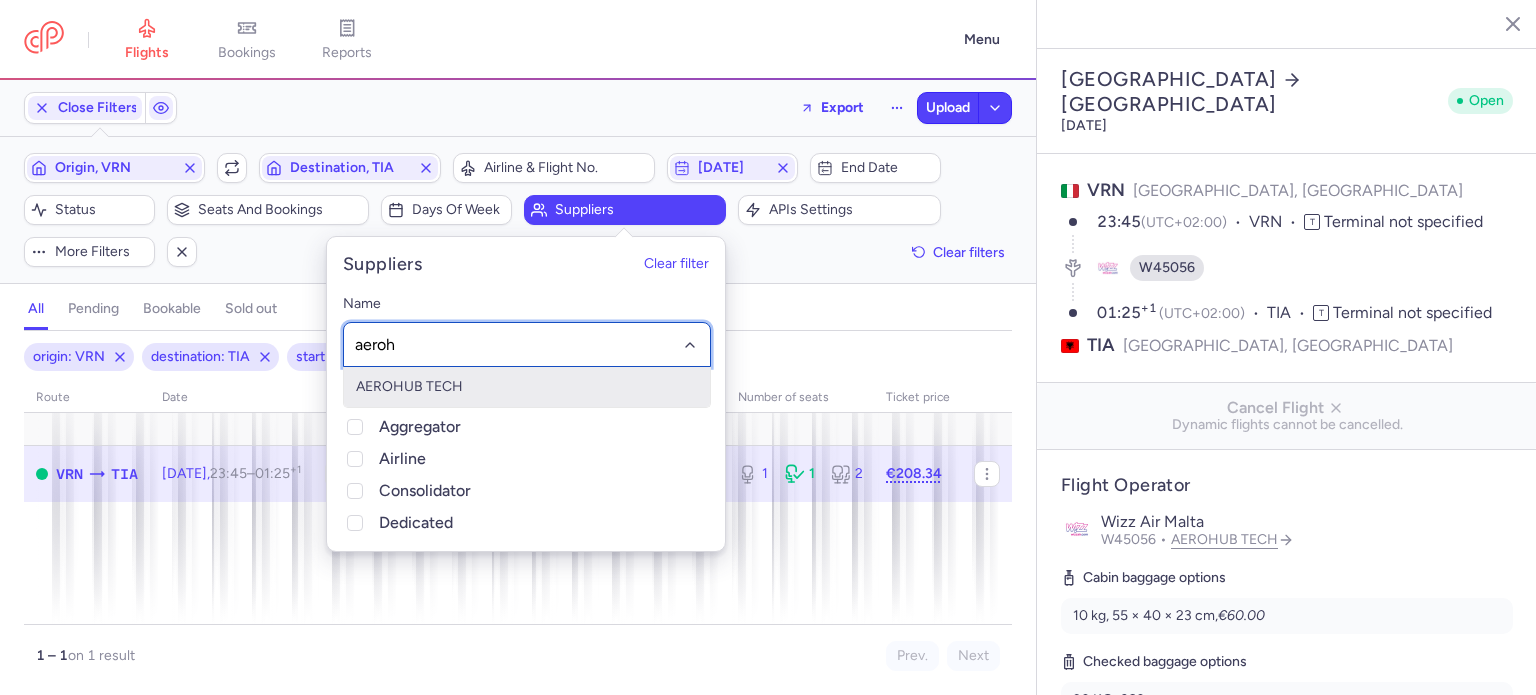 click on "AEROHUB TECH" at bounding box center [527, 387] 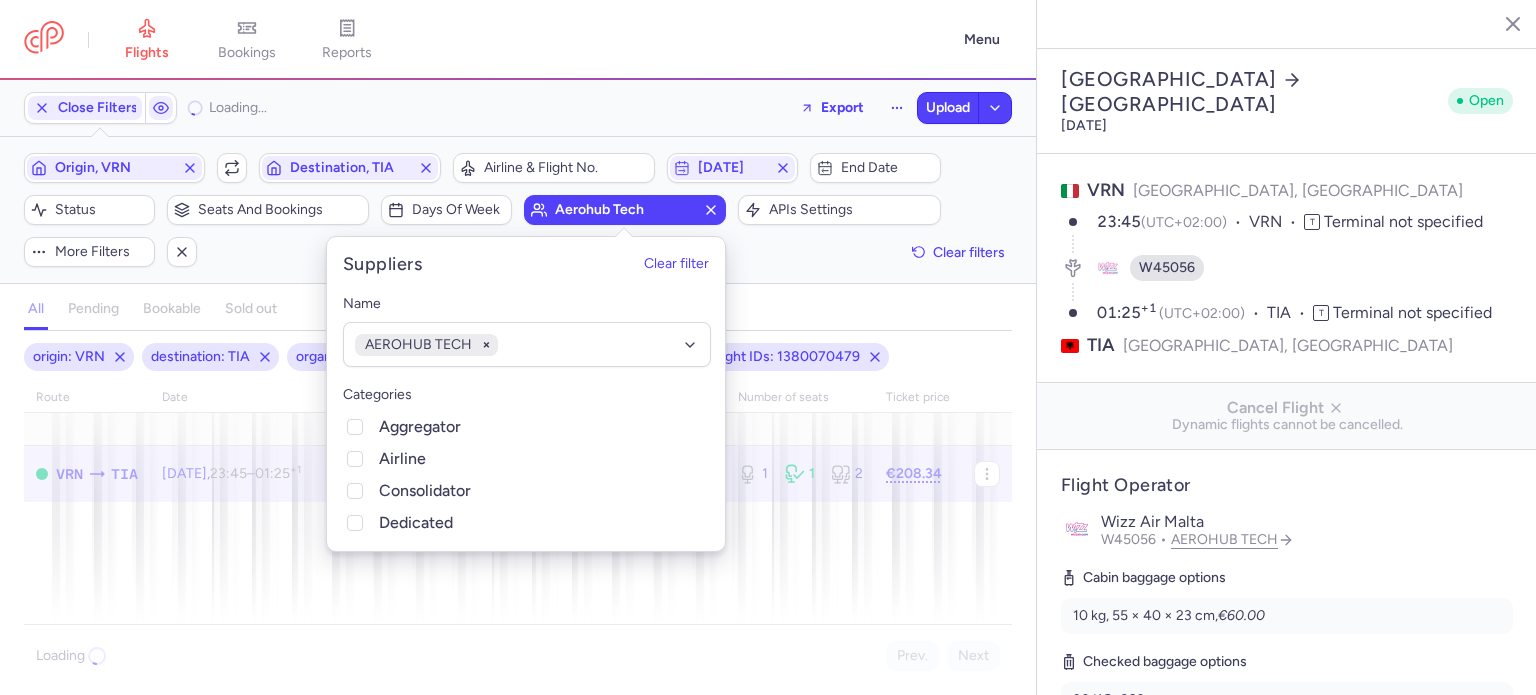 click at bounding box center (518, 527) 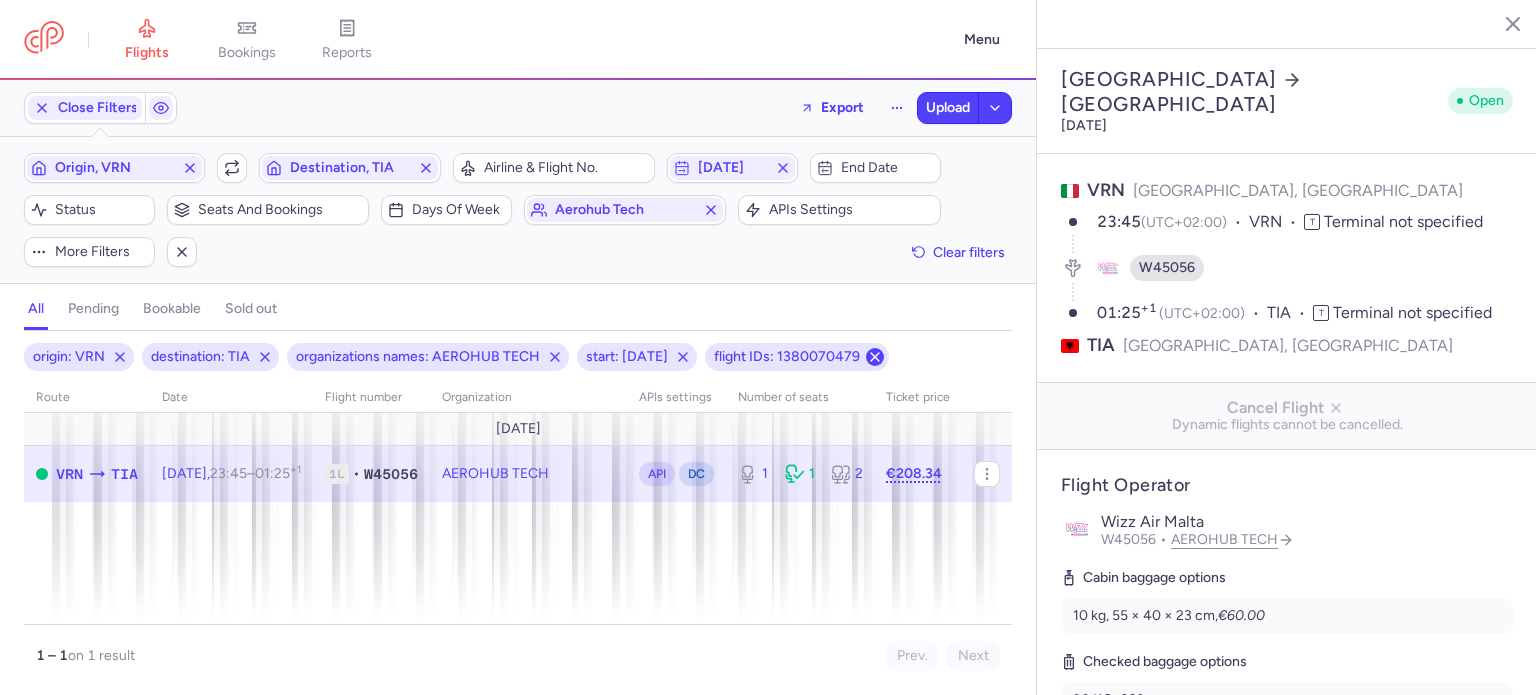 click 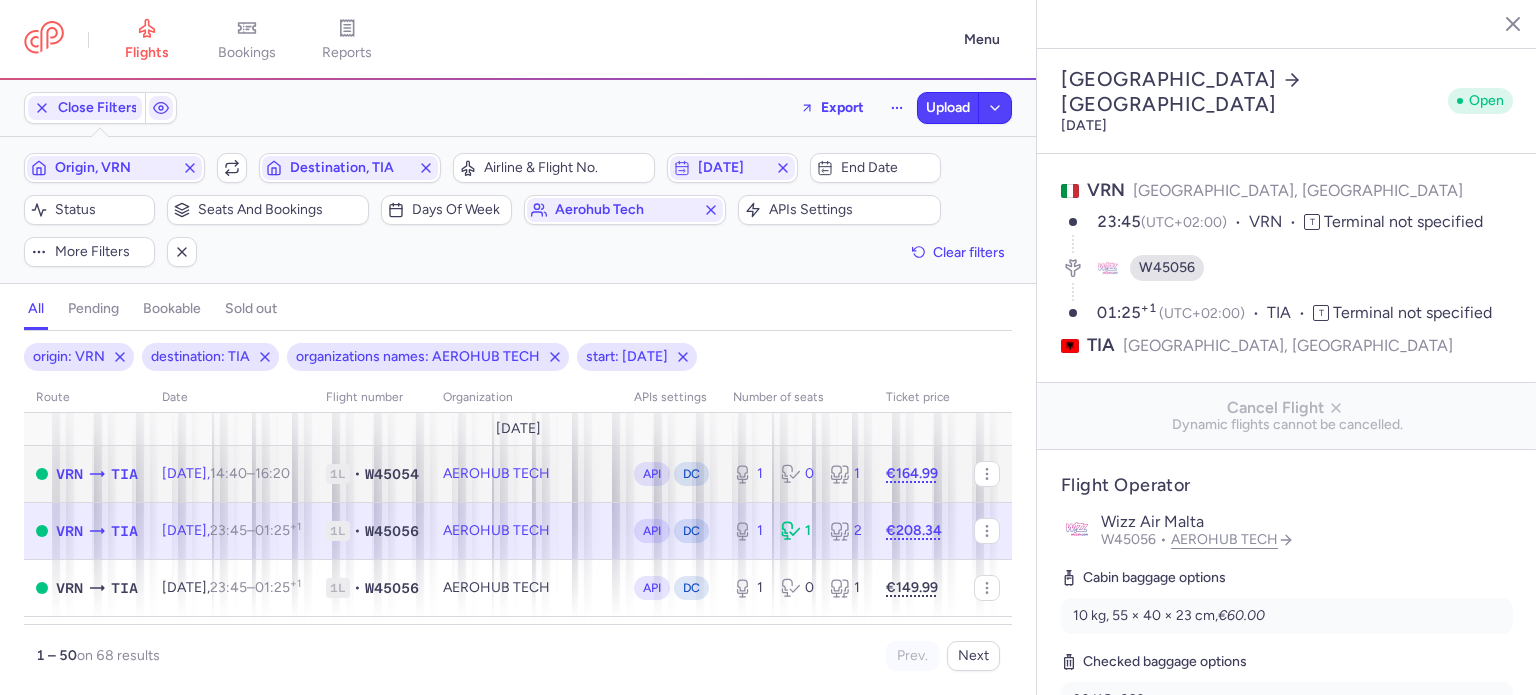 click on "AEROHUB TECH" 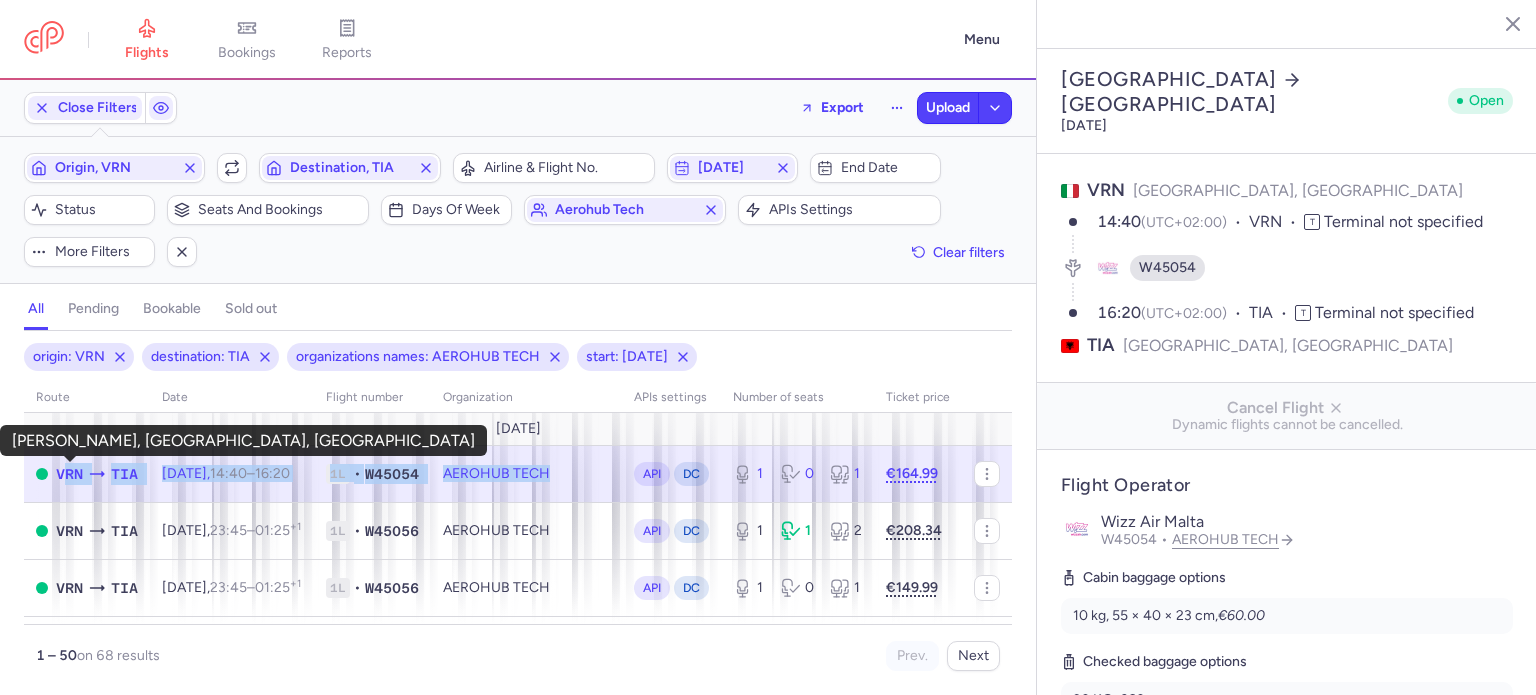 drag, startPoint x: 607, startPoint y: 470, endPoint x: 56, endPoint y: 472, distance: 551.0036 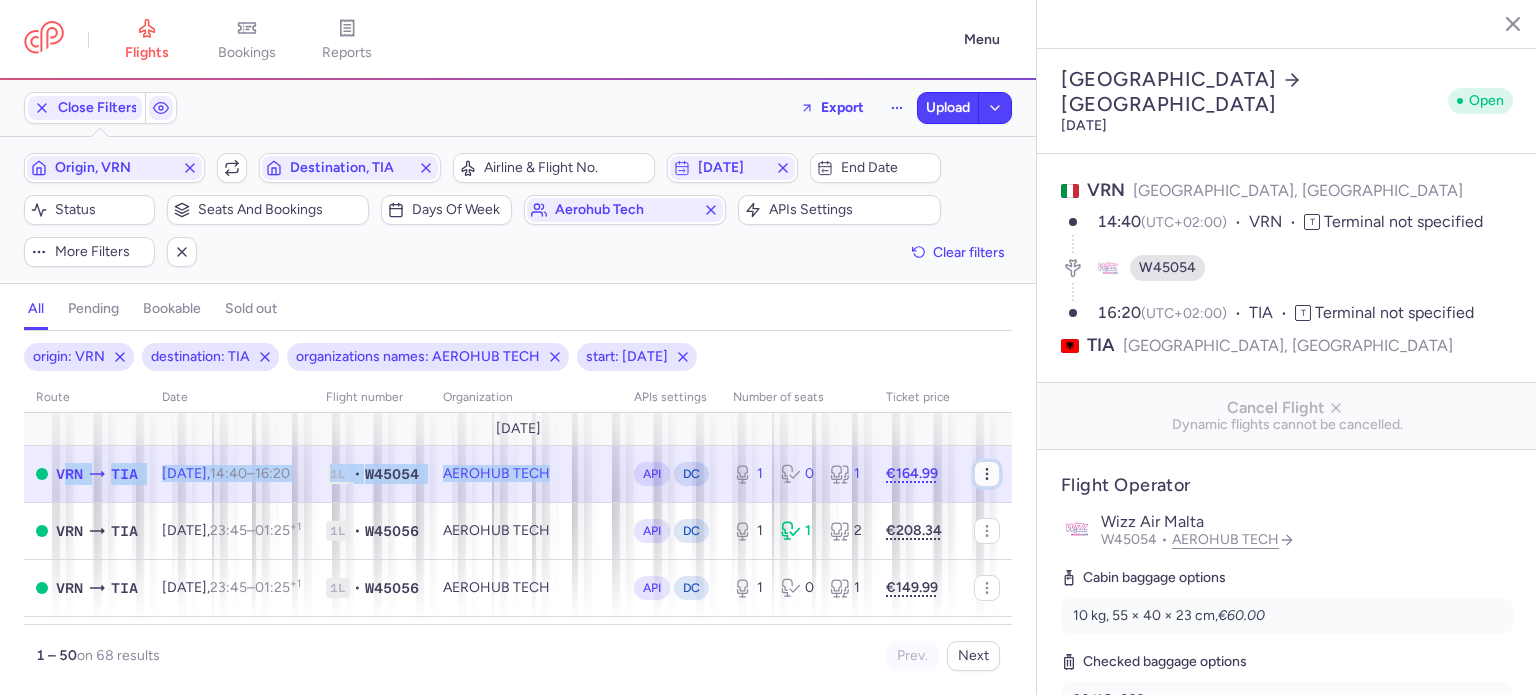 click 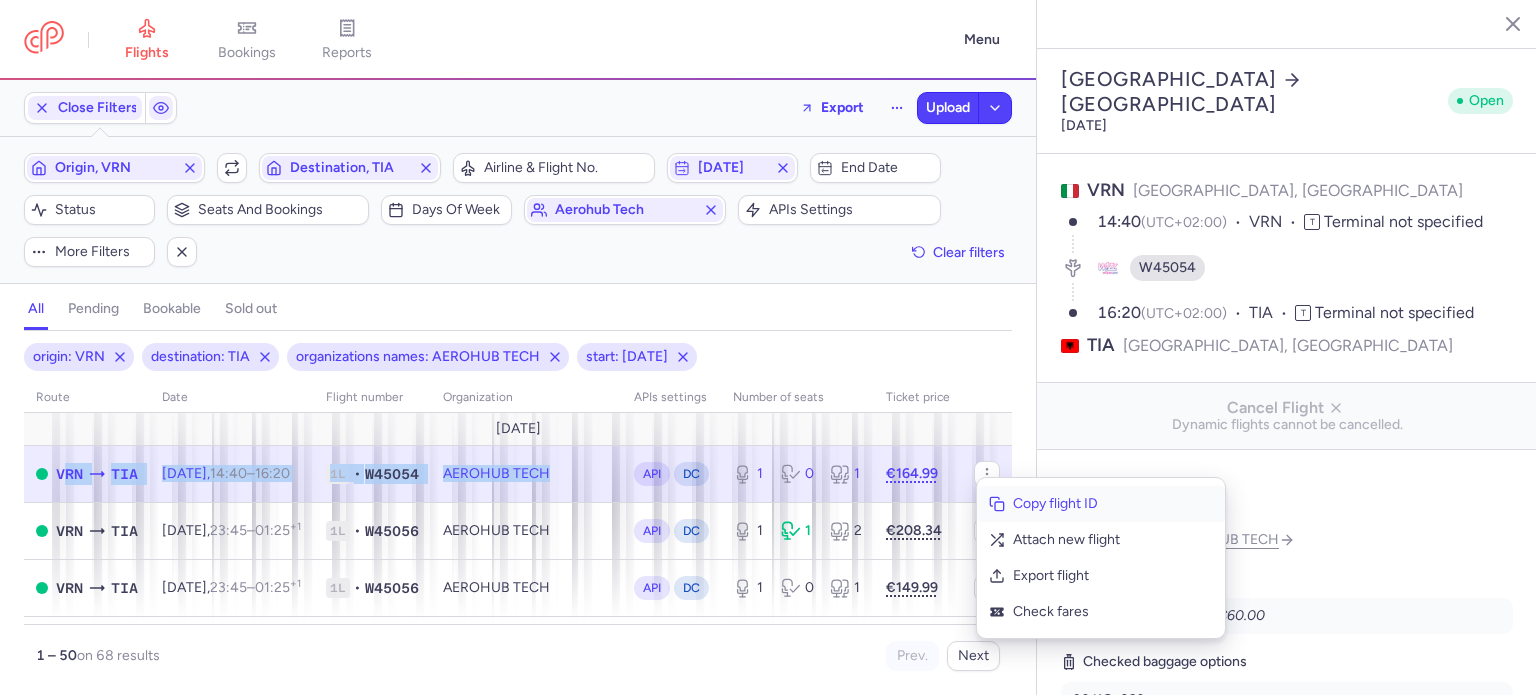 click on "Copy flight ID" at bounding box center [1113, 504] 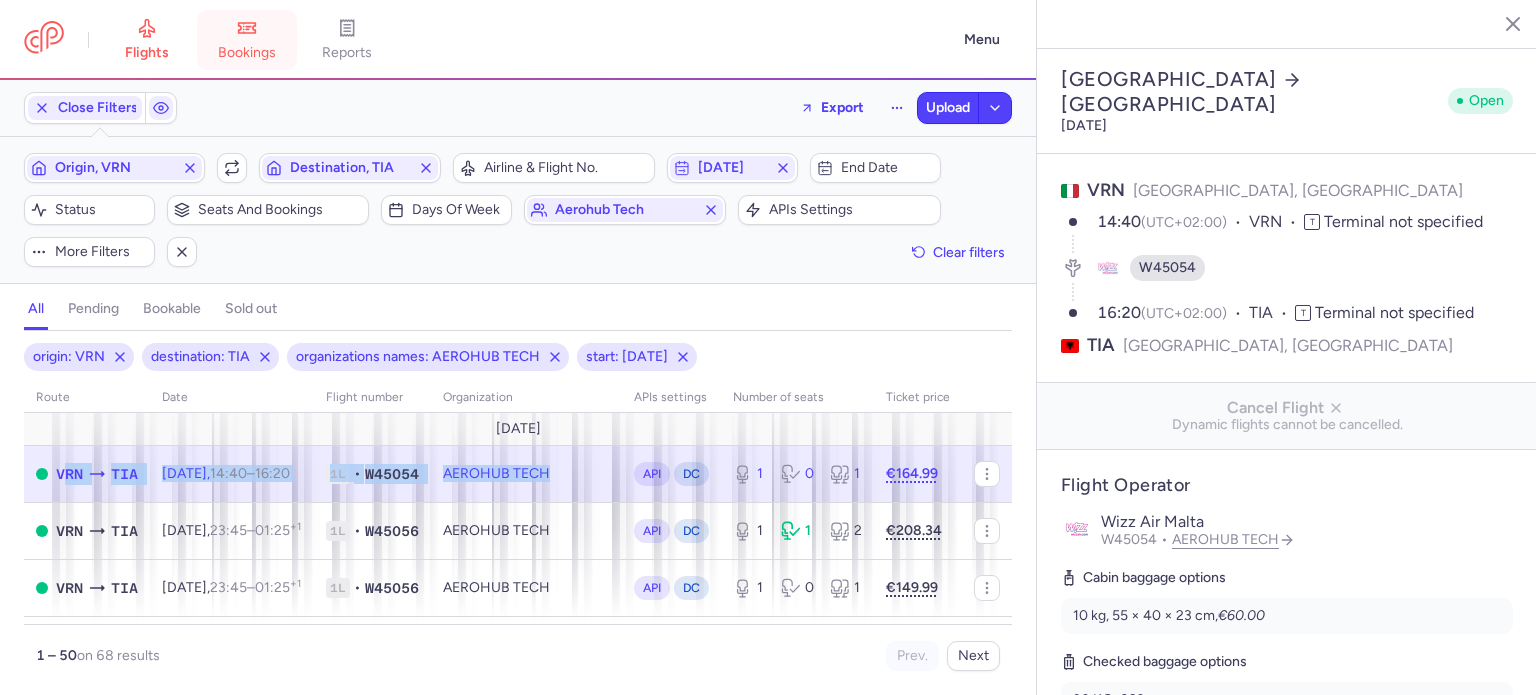 click on "bookings" at bounding box center (247, 40) 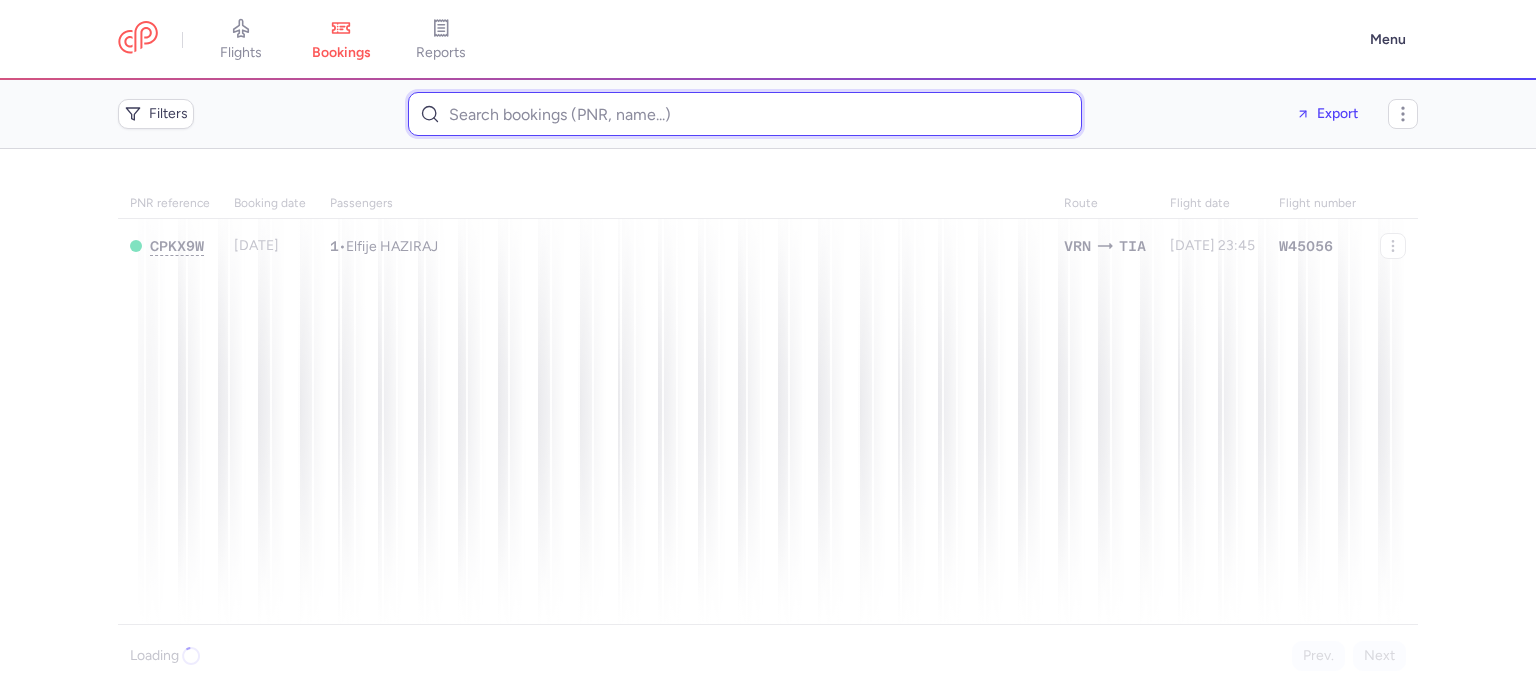 click at bounding box center [745, 114] 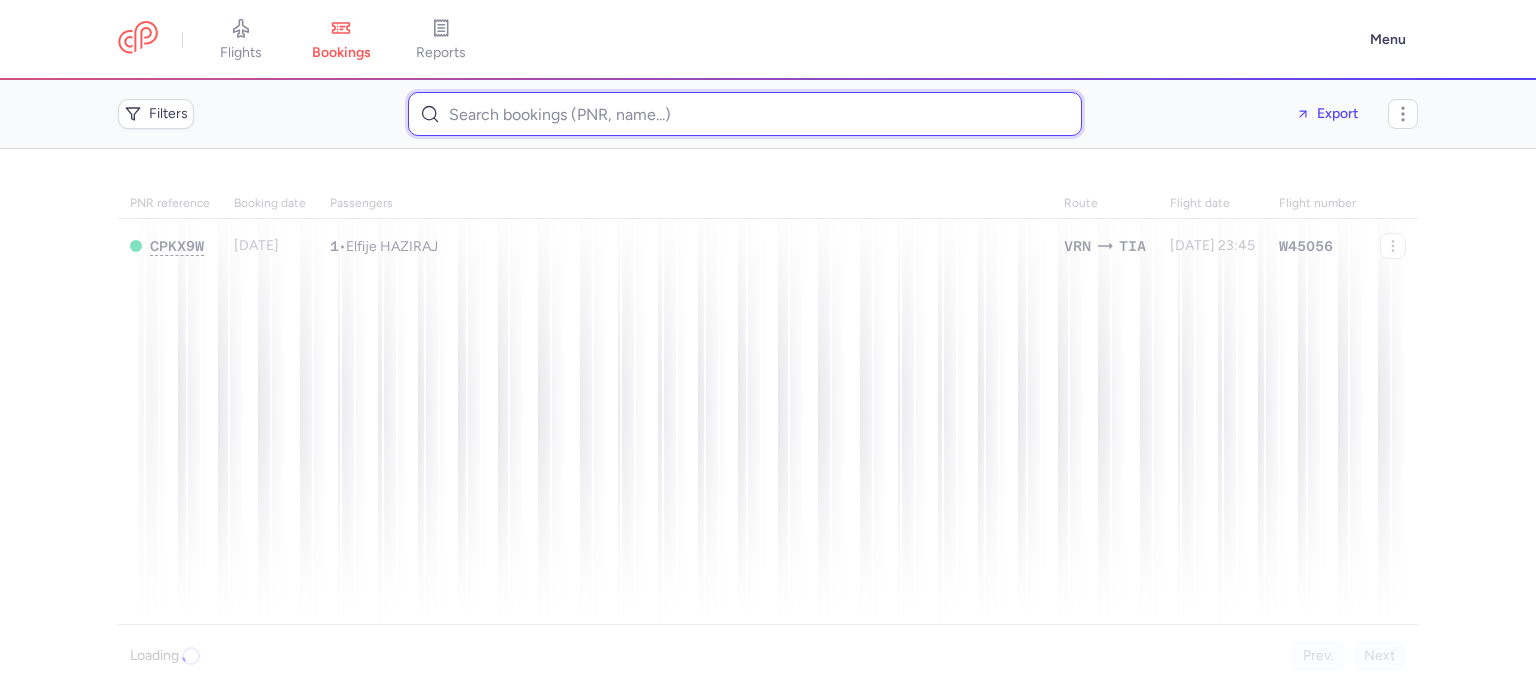 paste on "Sarrah Geiselhart" 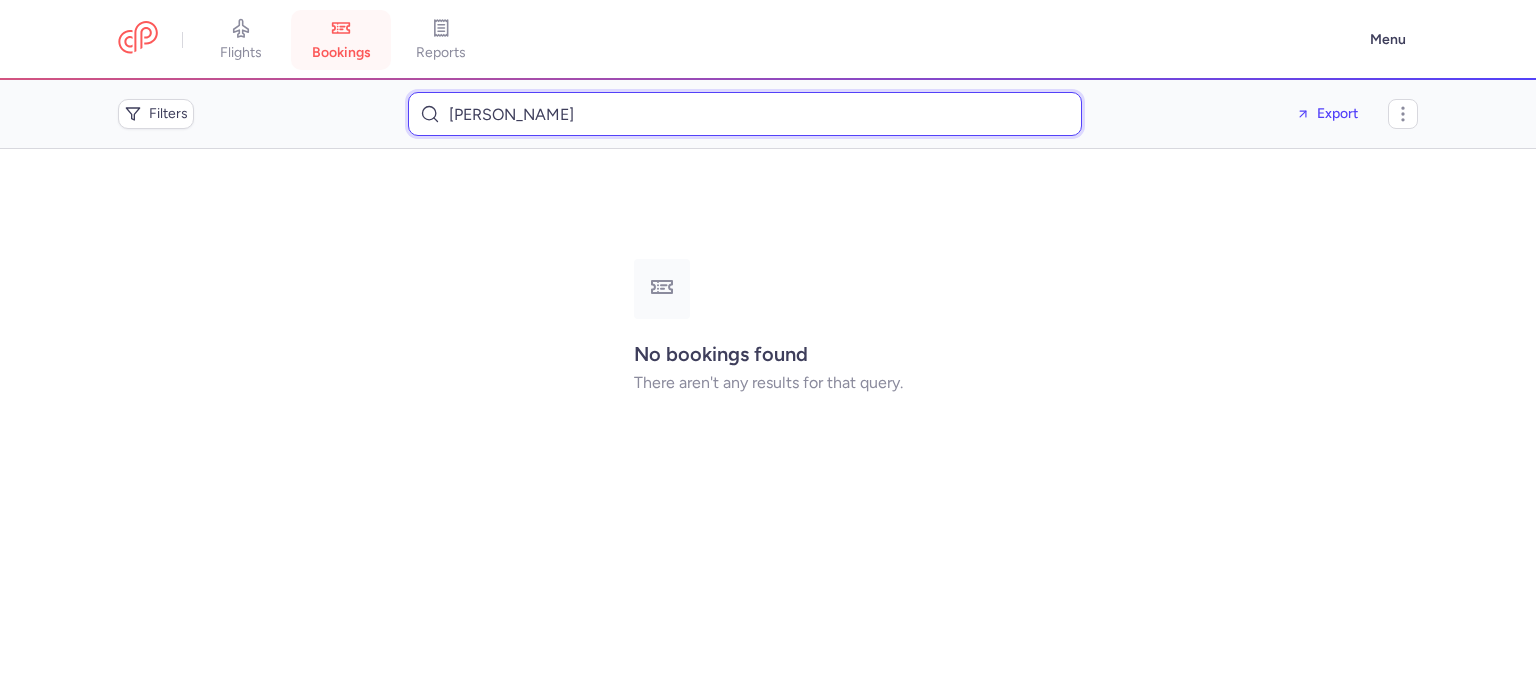 type on "Sarrah Geiselhart" 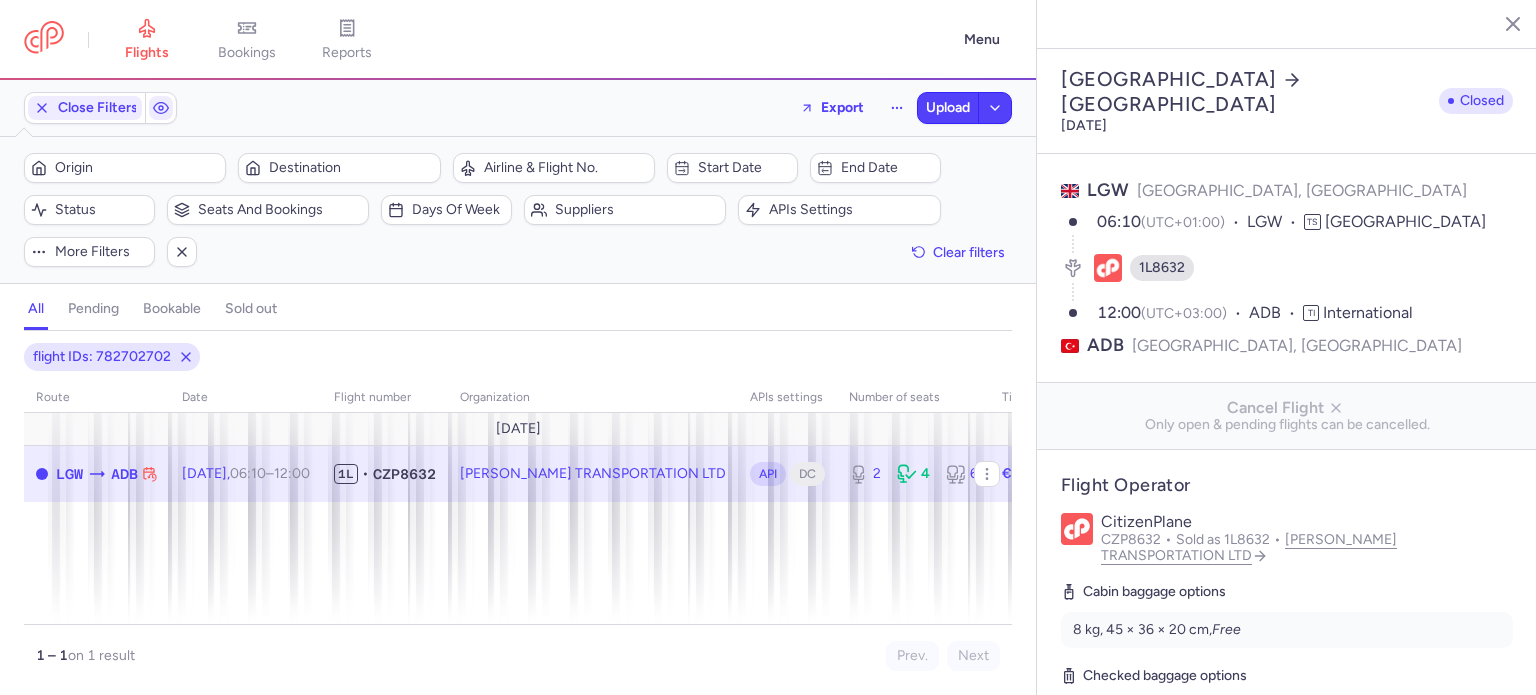 select on "days" 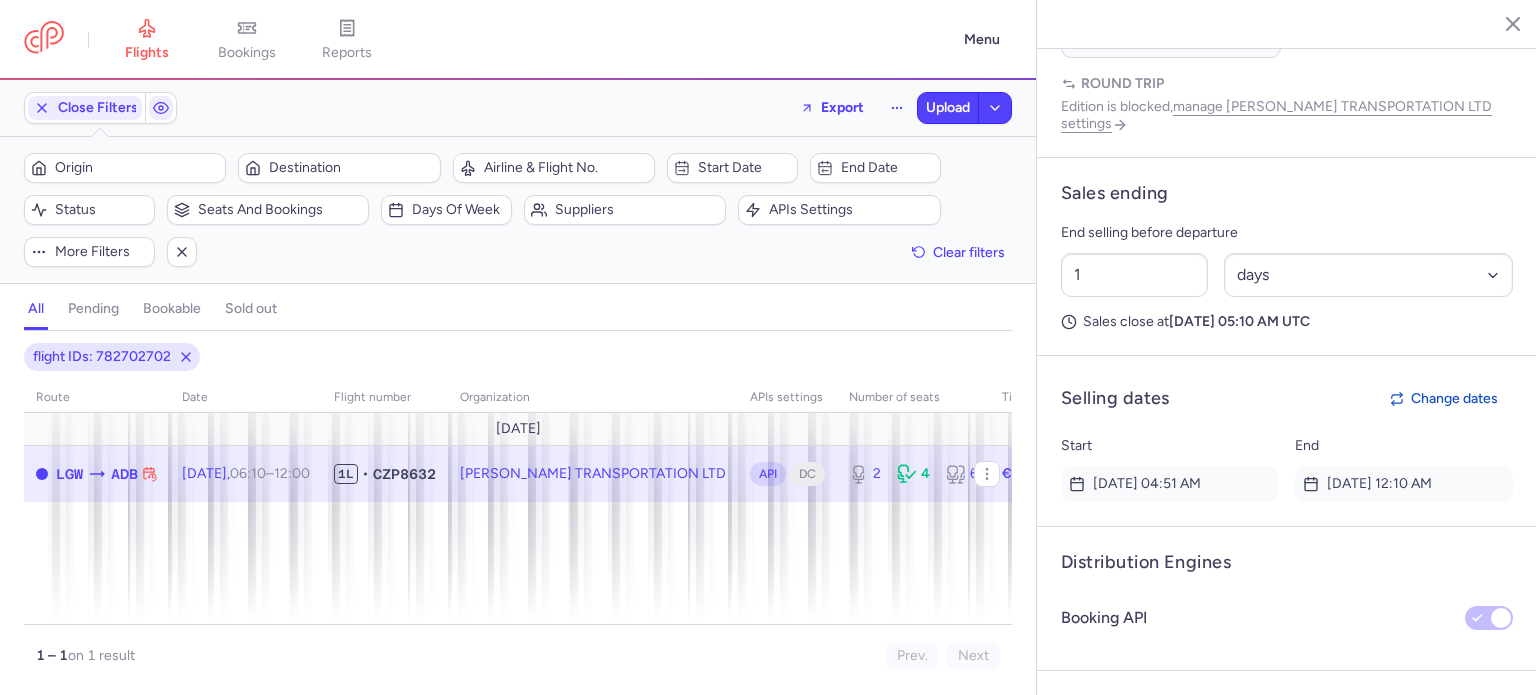 scroll, scrollTop: 1419, scrollLeft: 0, axis: vertical 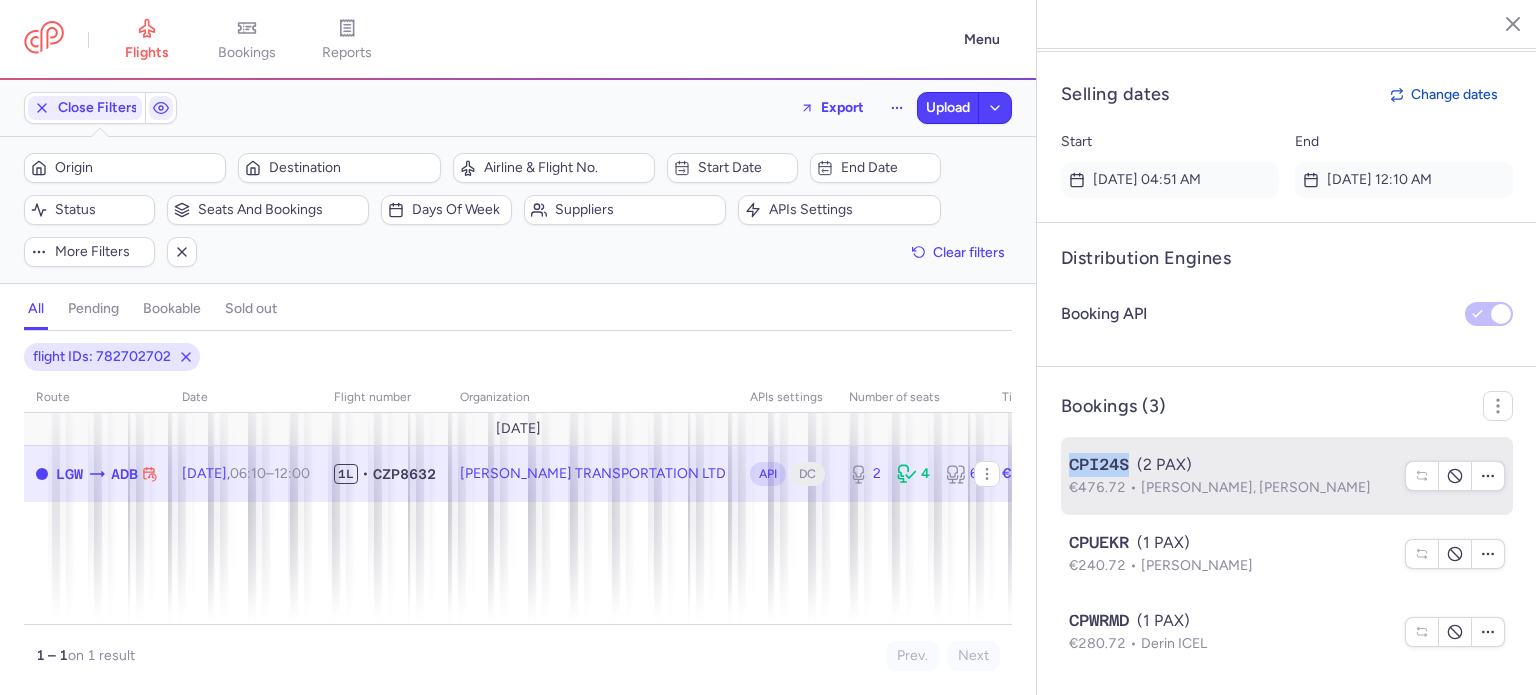 drag, startPoint x: 1066, startPoint y: 466, endPoint x: 1128, endPoint y: 467, distance: 62.008064 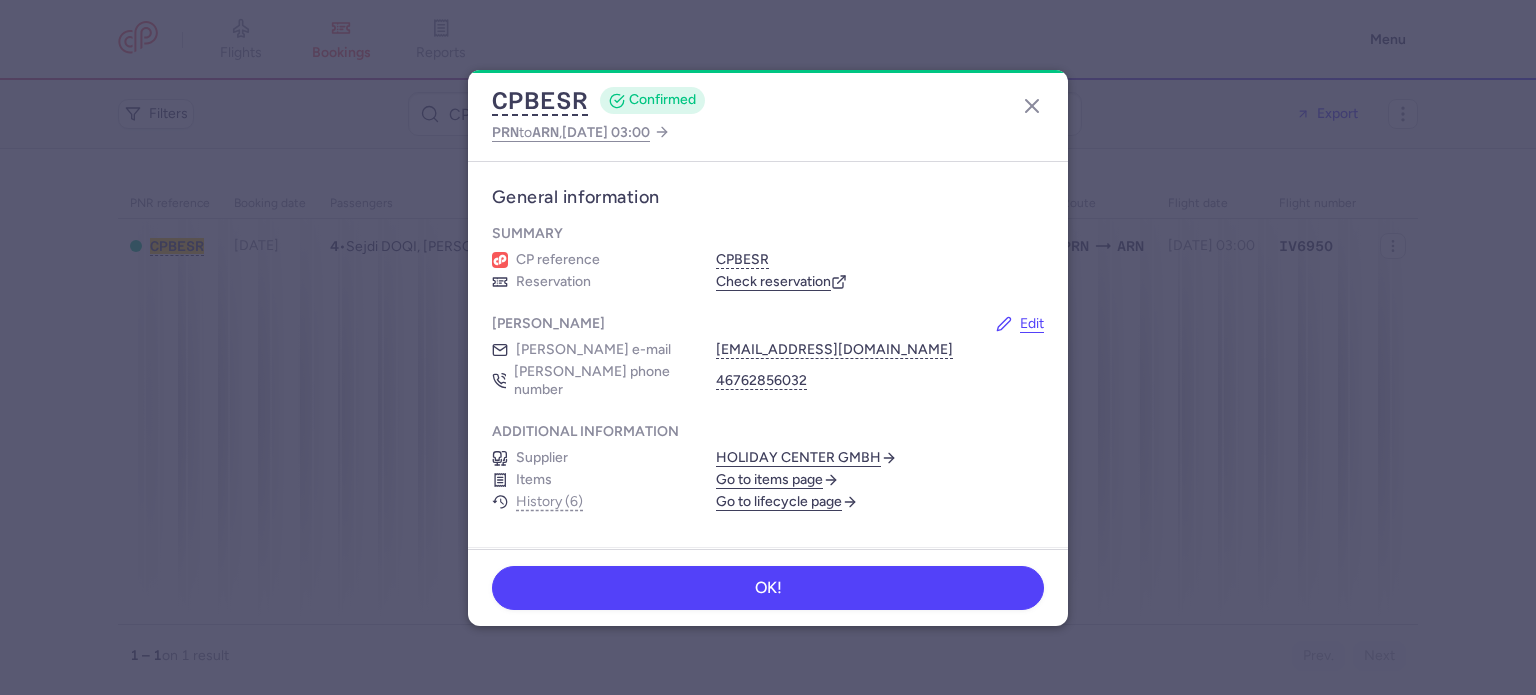 scroll, scrollTop: 0, scrollLeft: 0, axis: both 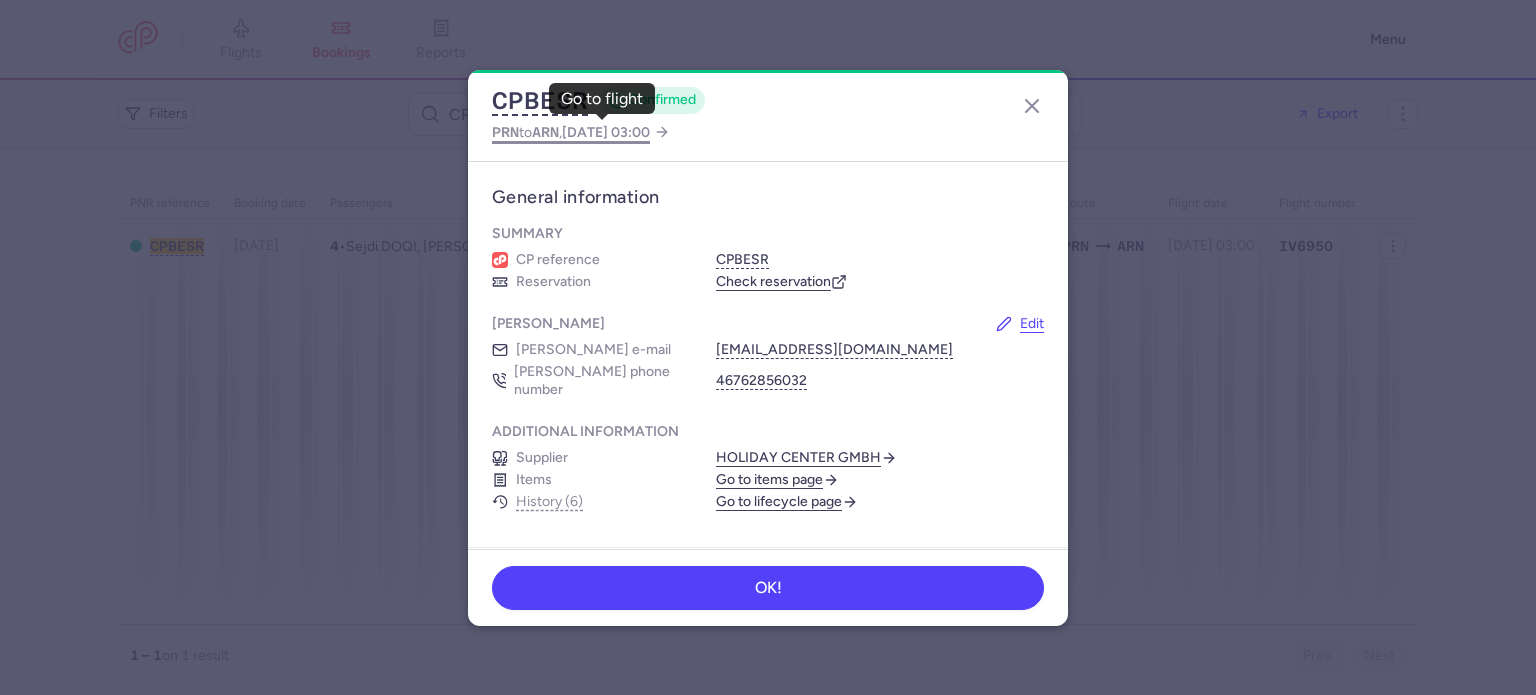 click on "[DATE] 03:00" at bounding box center [606, 132] 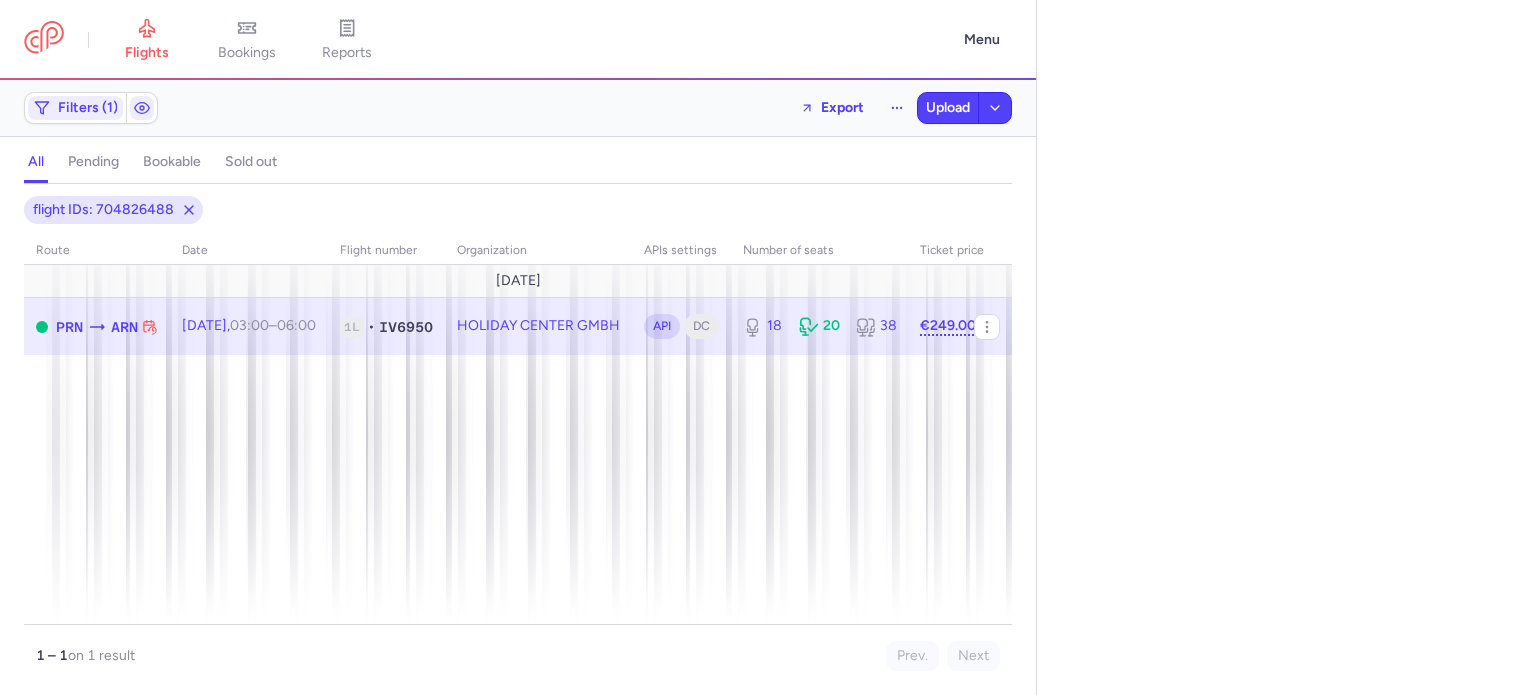 select on "hours" 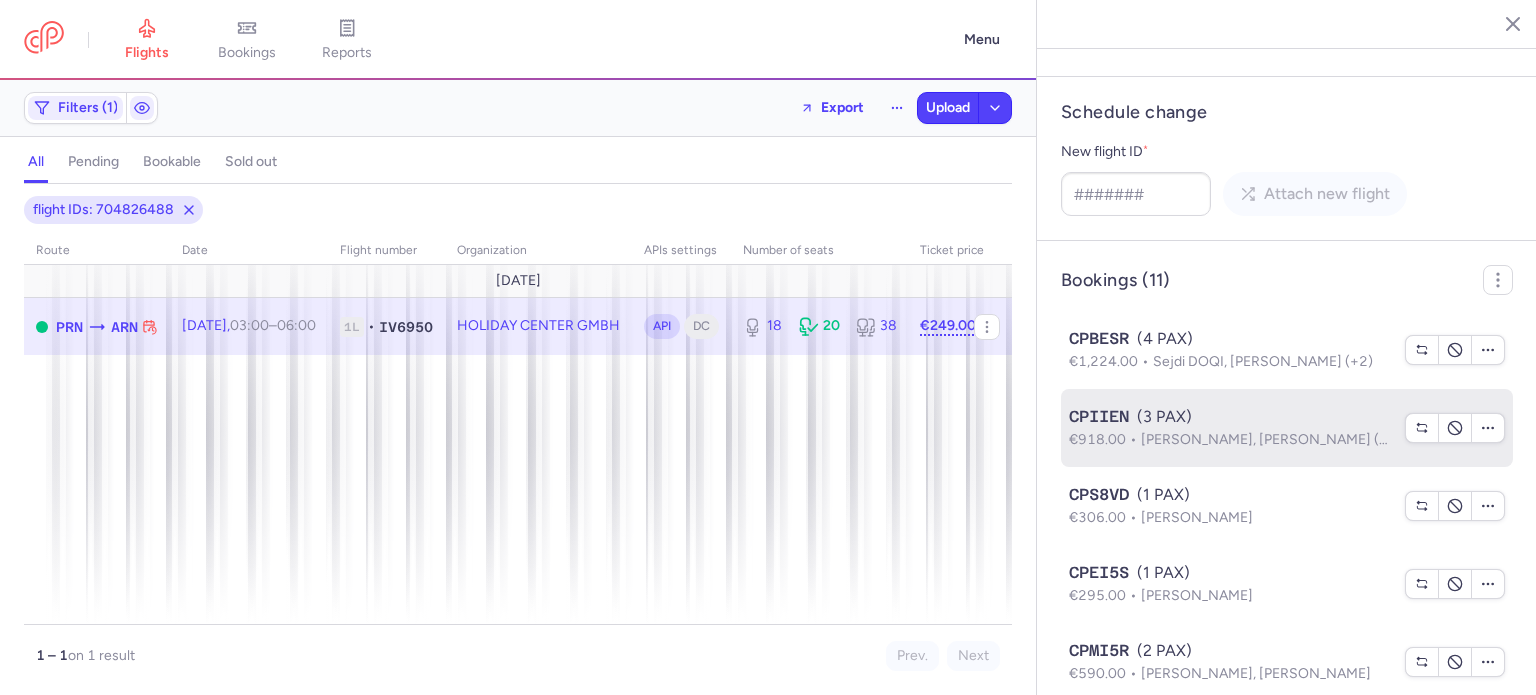 scroll, scrollTop: 1840, scrollLeft: 0, axis: vertical 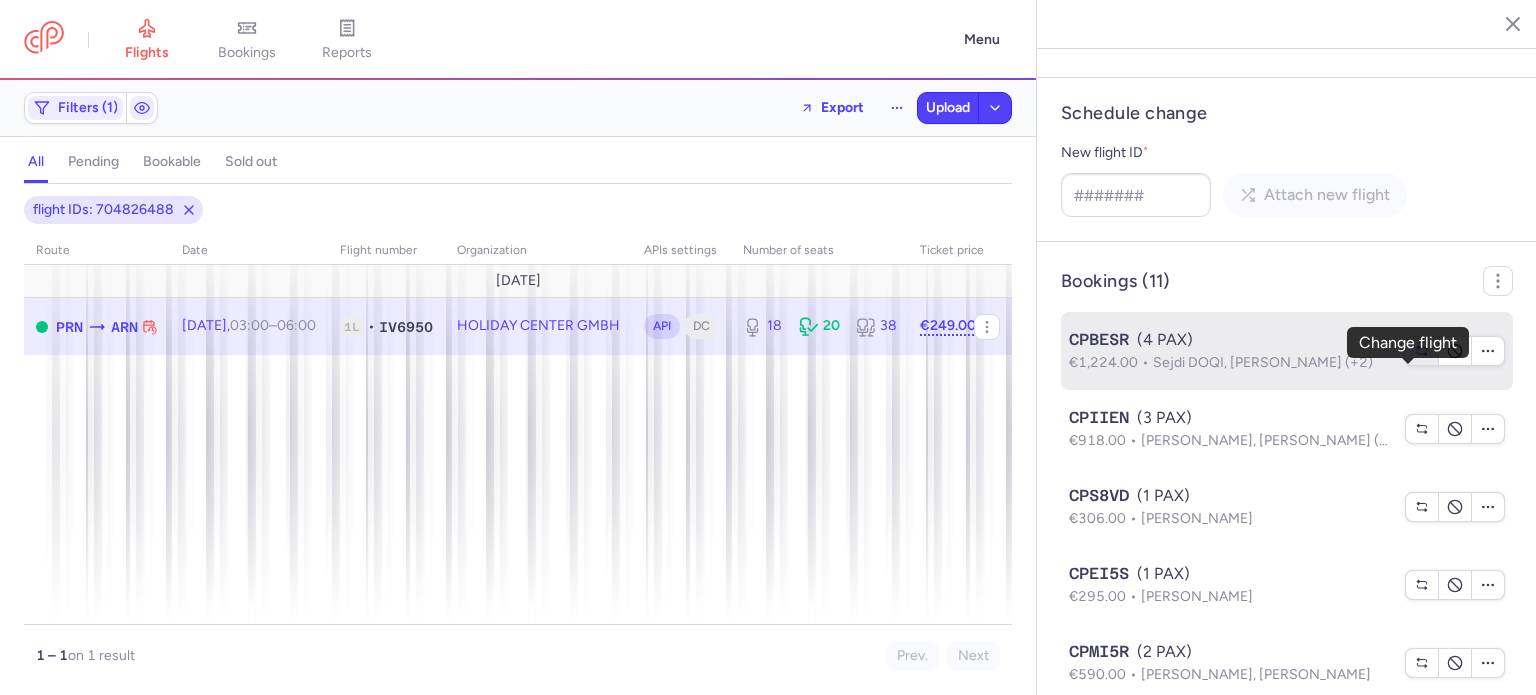 click 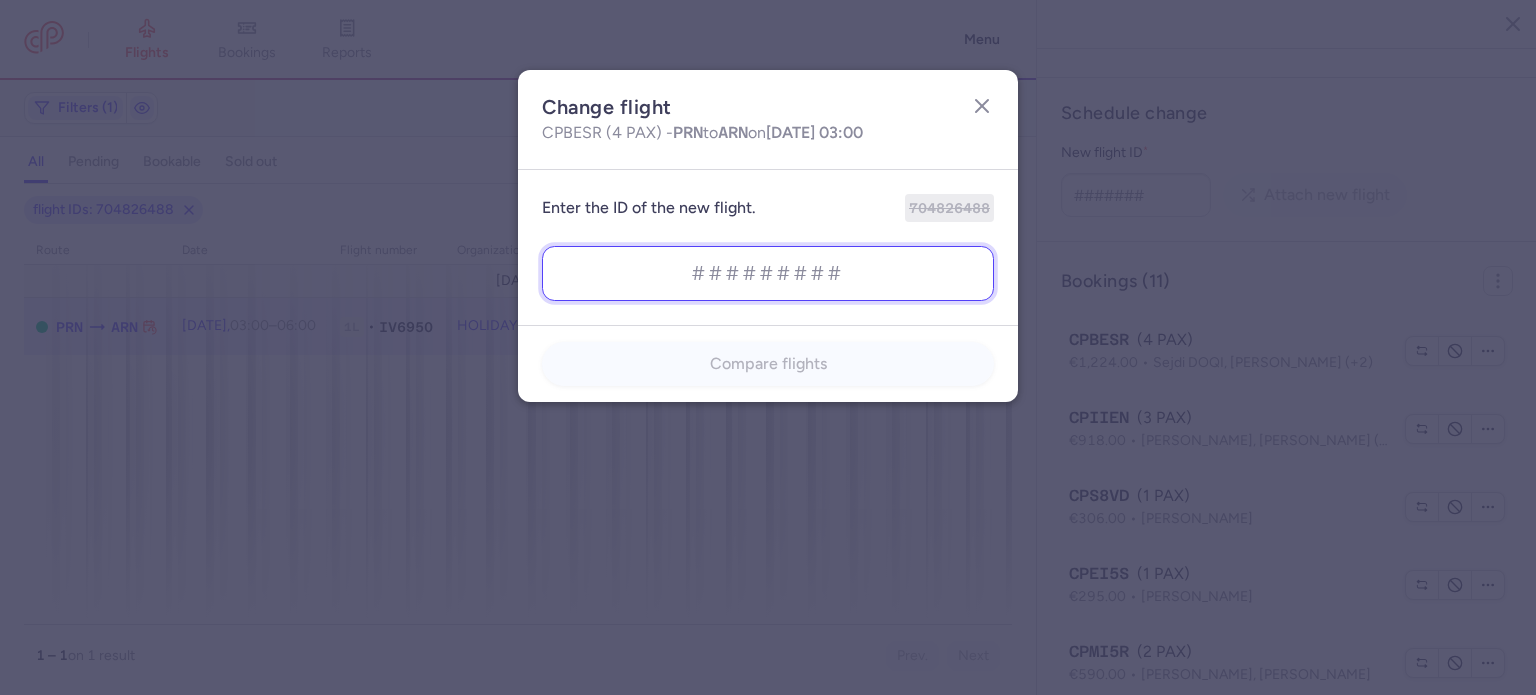 paste on "704826493" 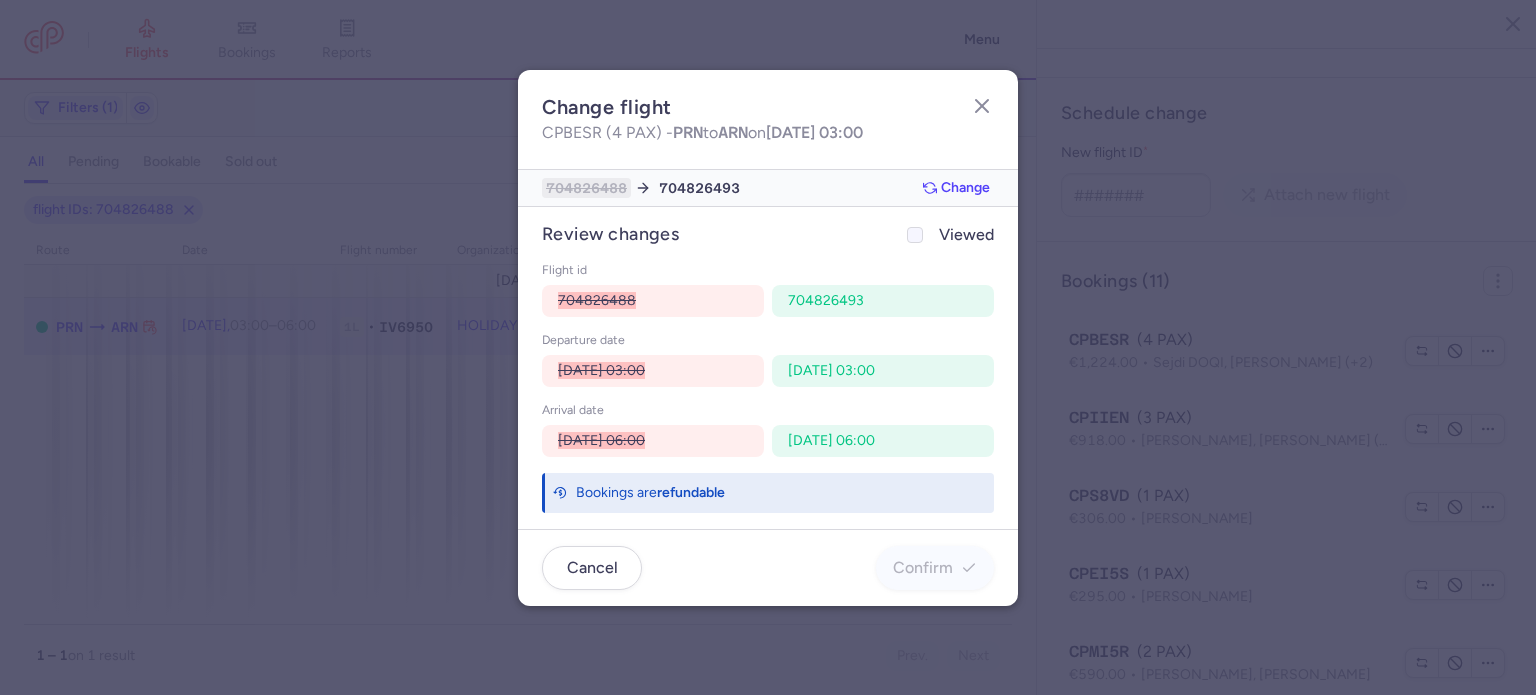 click 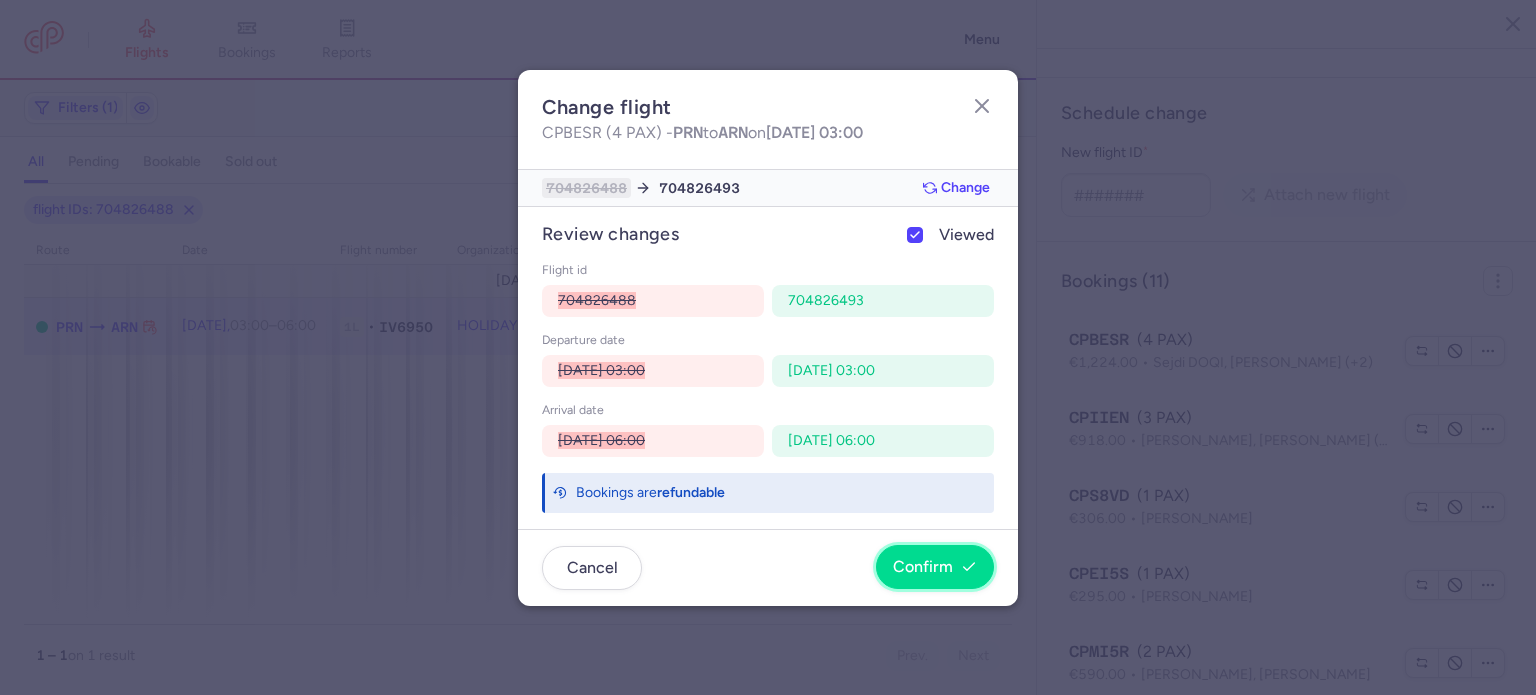 click on "Confirm" at bounding box center [923, 567] 